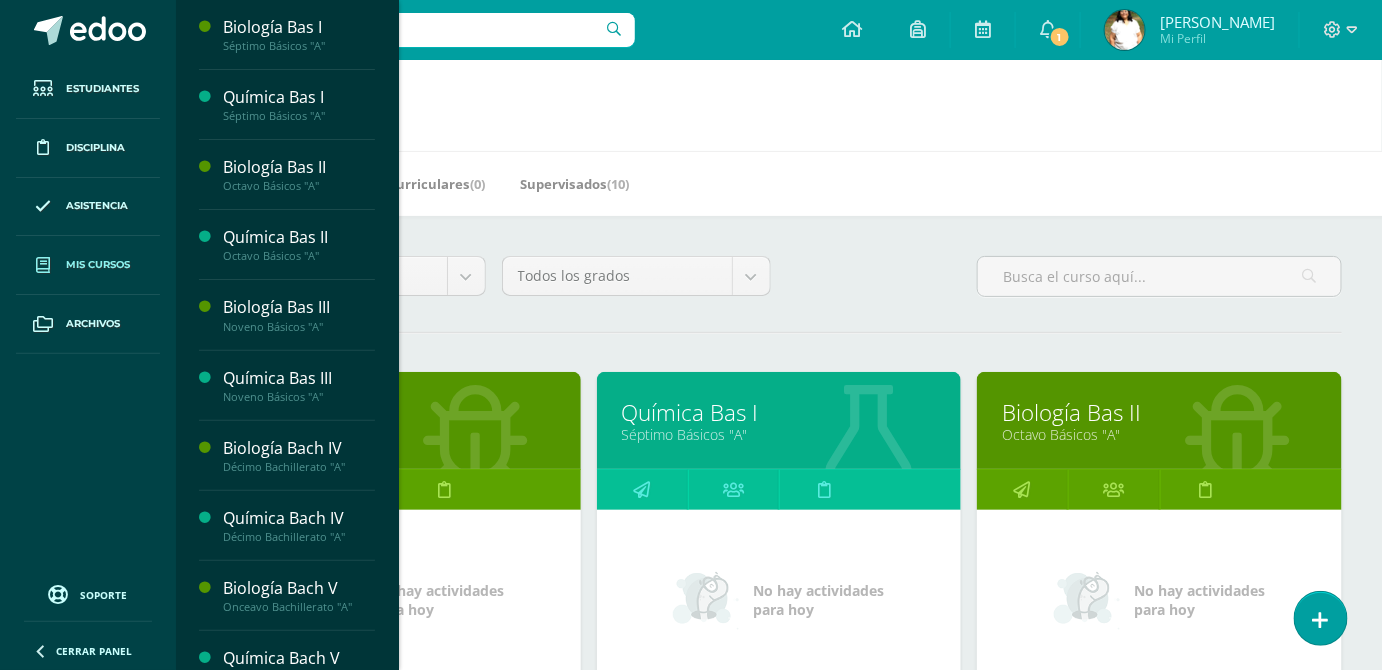scroll, scrollTop: 0, scrollLeft: 0, axis: both 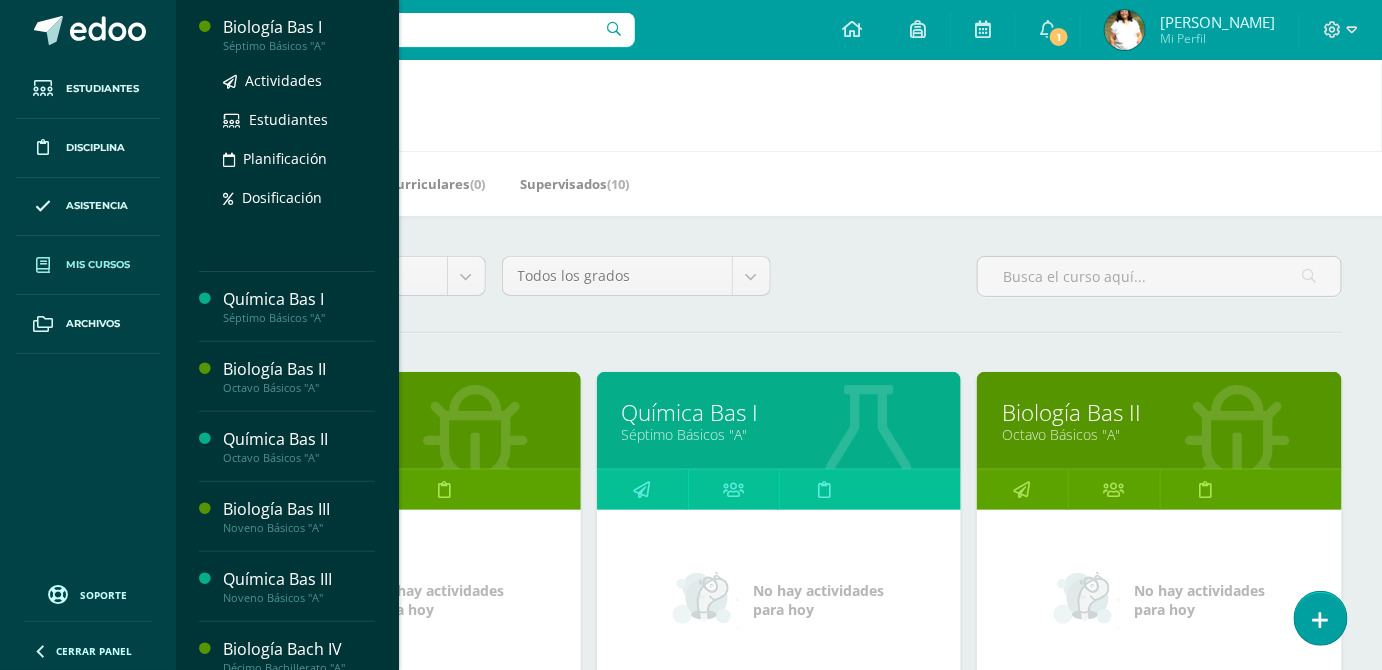 click on "Biología  Bas I" at bounding box center (299, 27) 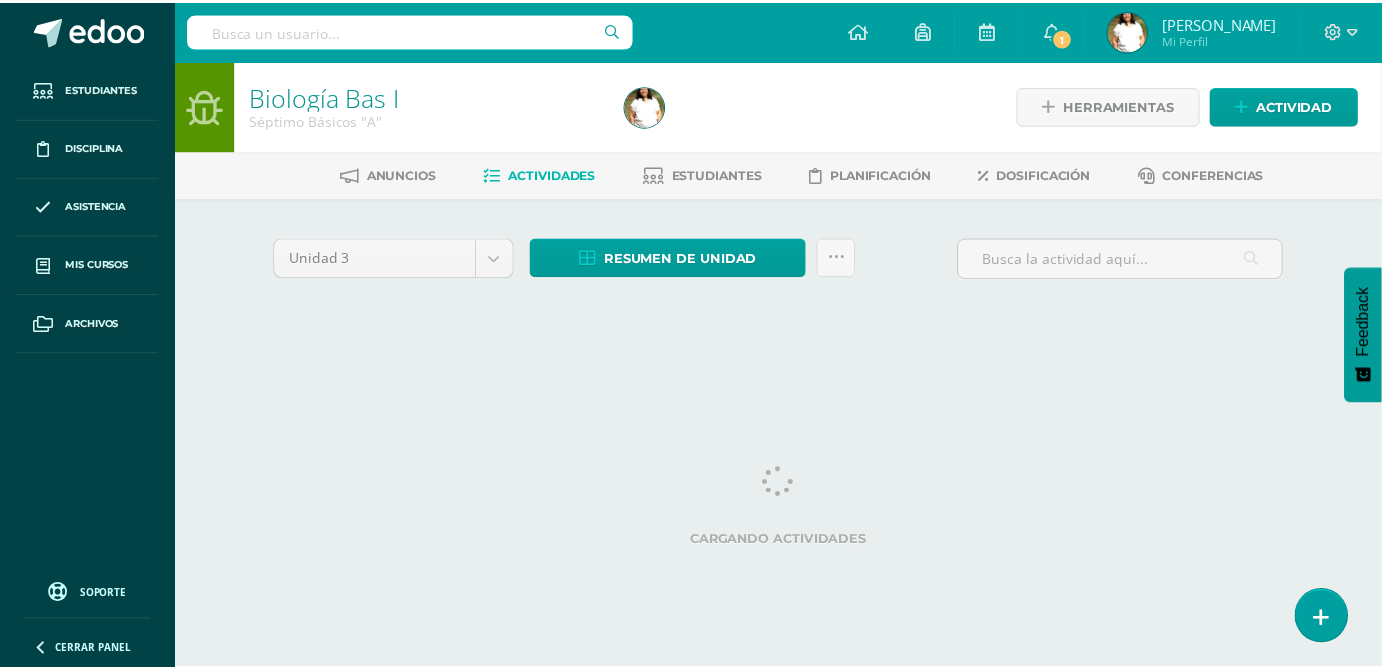 scroll, scrollTop: 0, scrollLeft: 0, axis: both 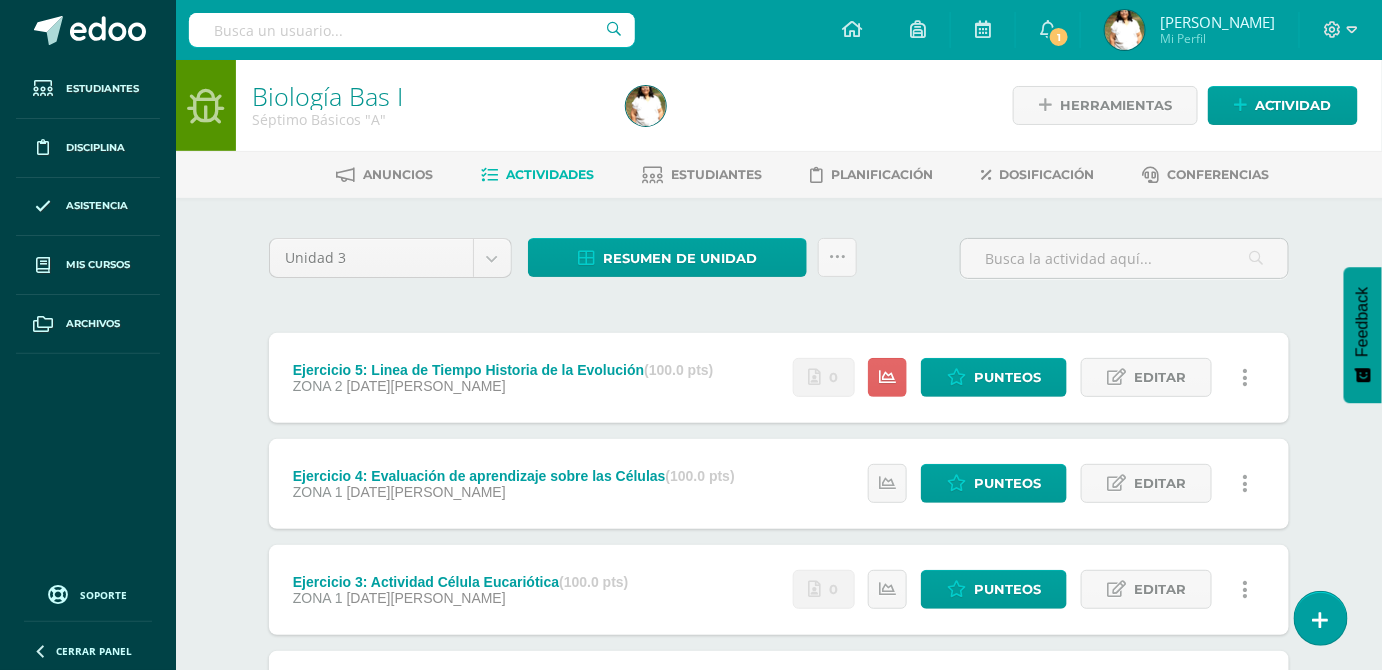 click on "(100.0 pts)" at bounding box center (678, 370) 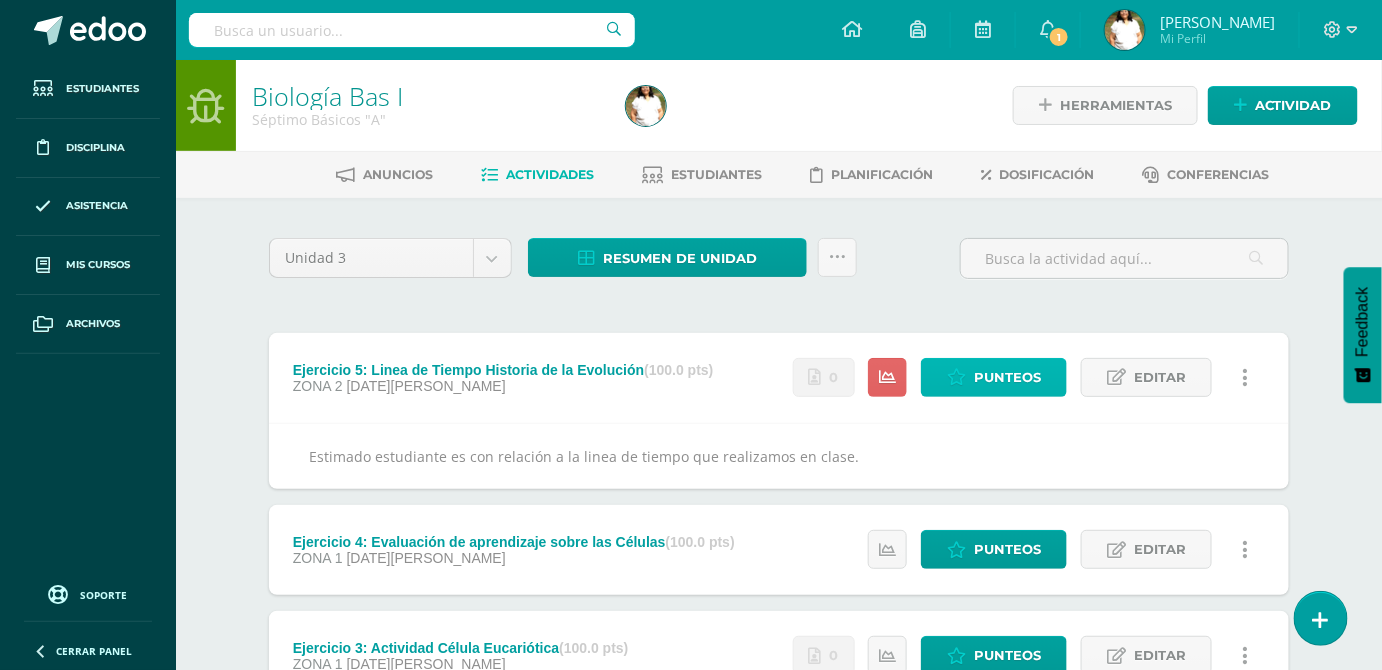 click on "Punteos" at bounding box center [1007, 377] 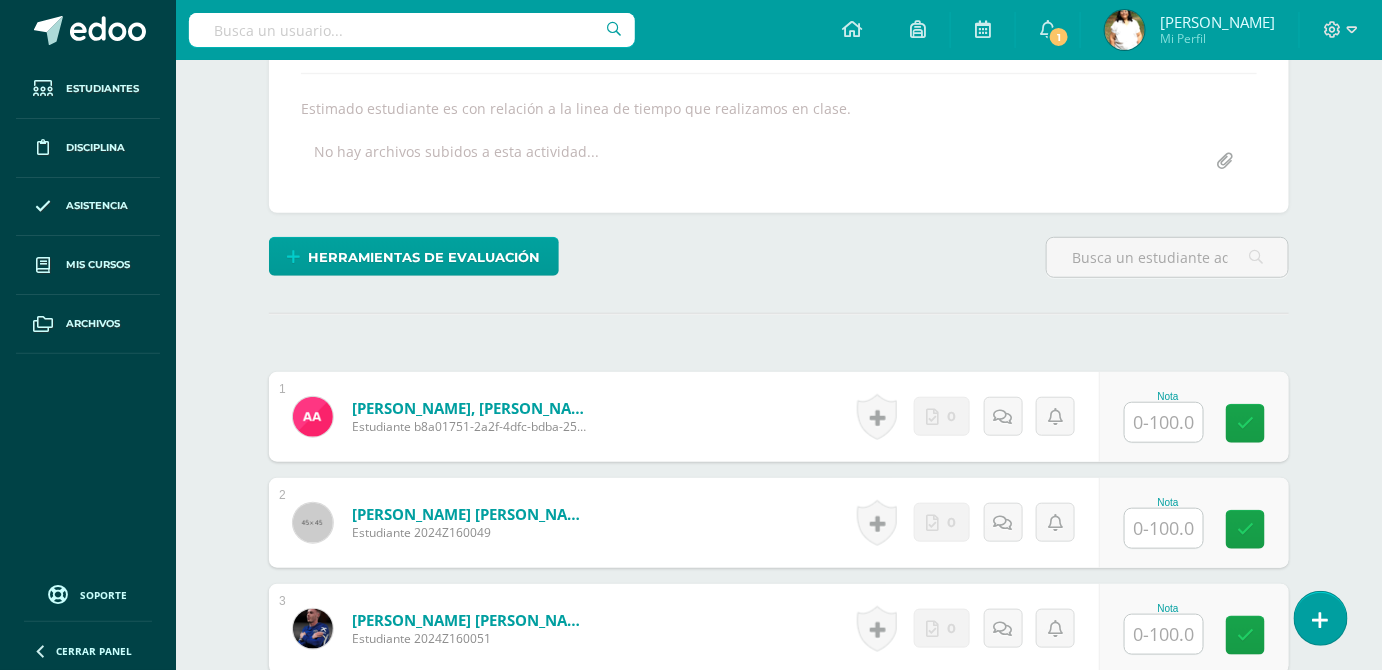 scroll, scrollTop: 343, scrollLeft: 0, axis: vertical 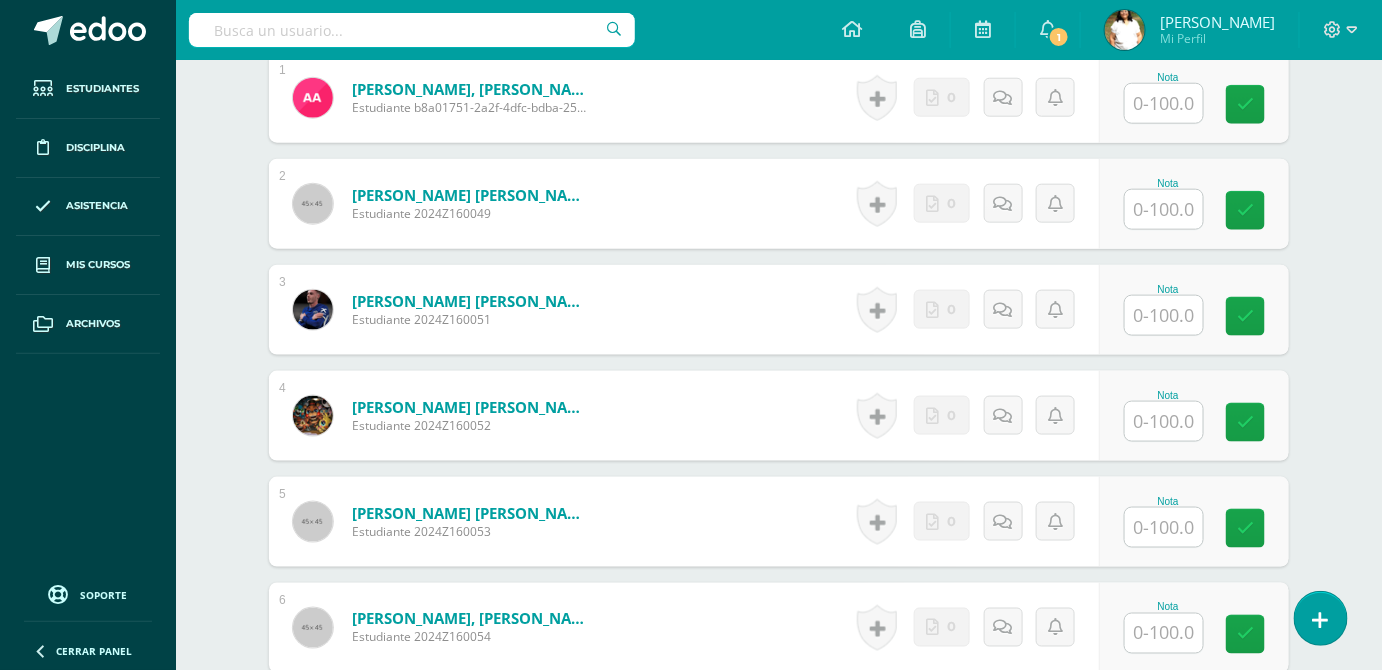 click at bounding box center [1164, 103] 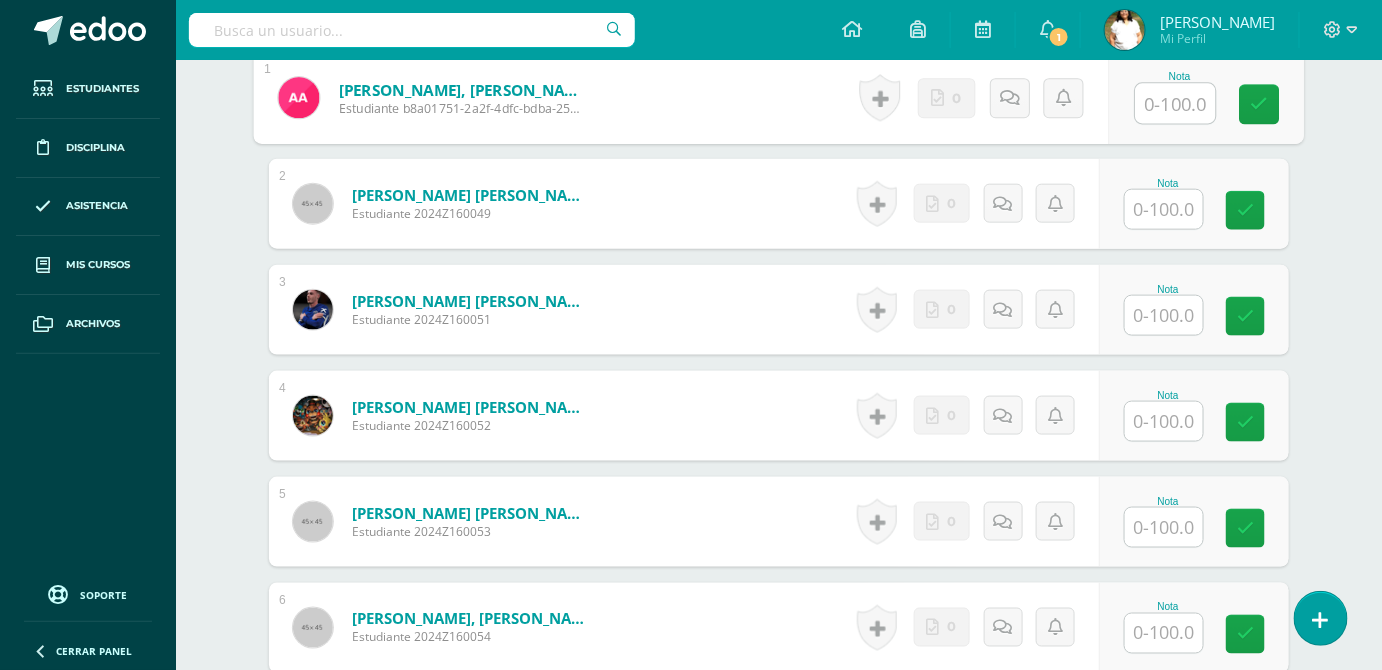 click at bounding box center [1176, 104] 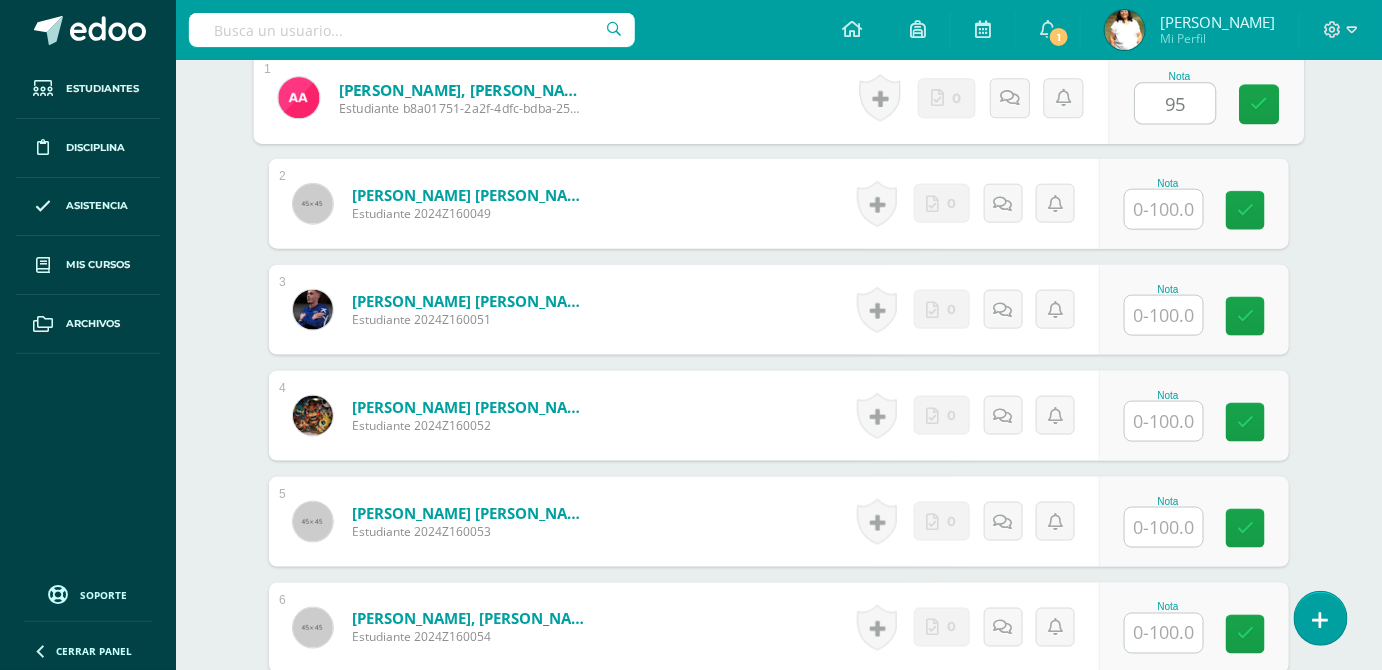 type on "95" 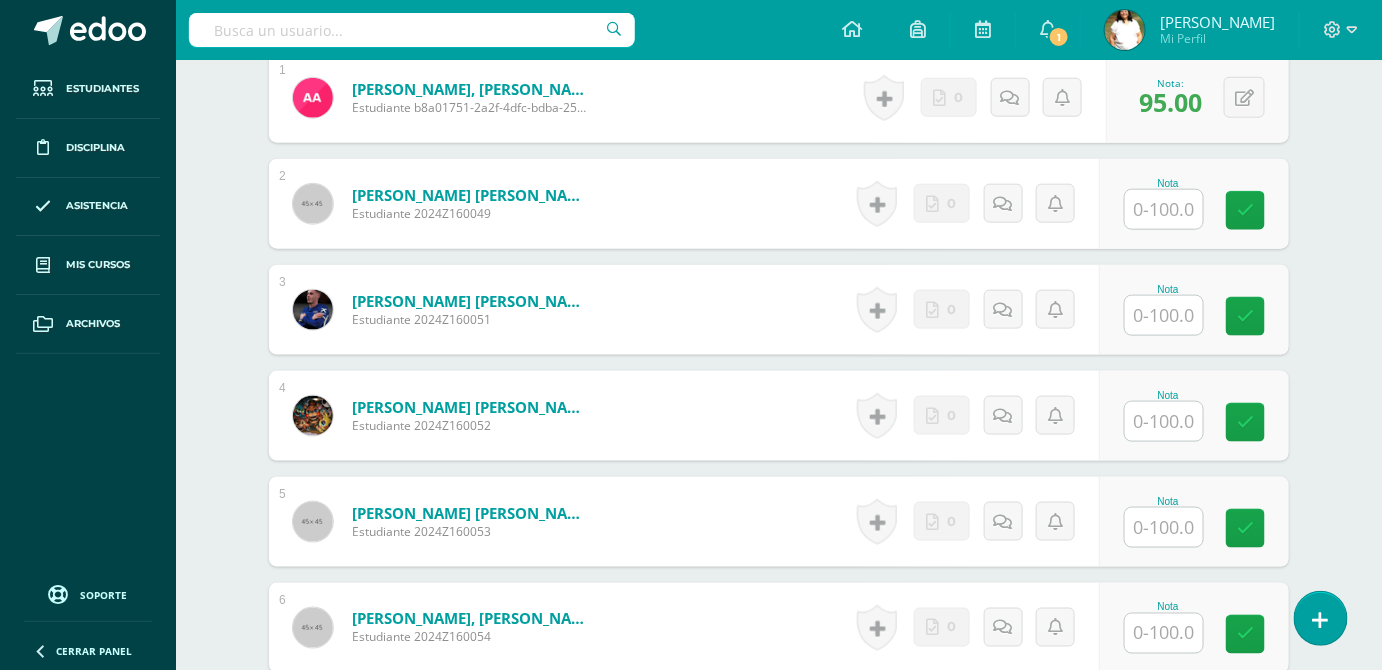 click at bounding box center (1167, -54) 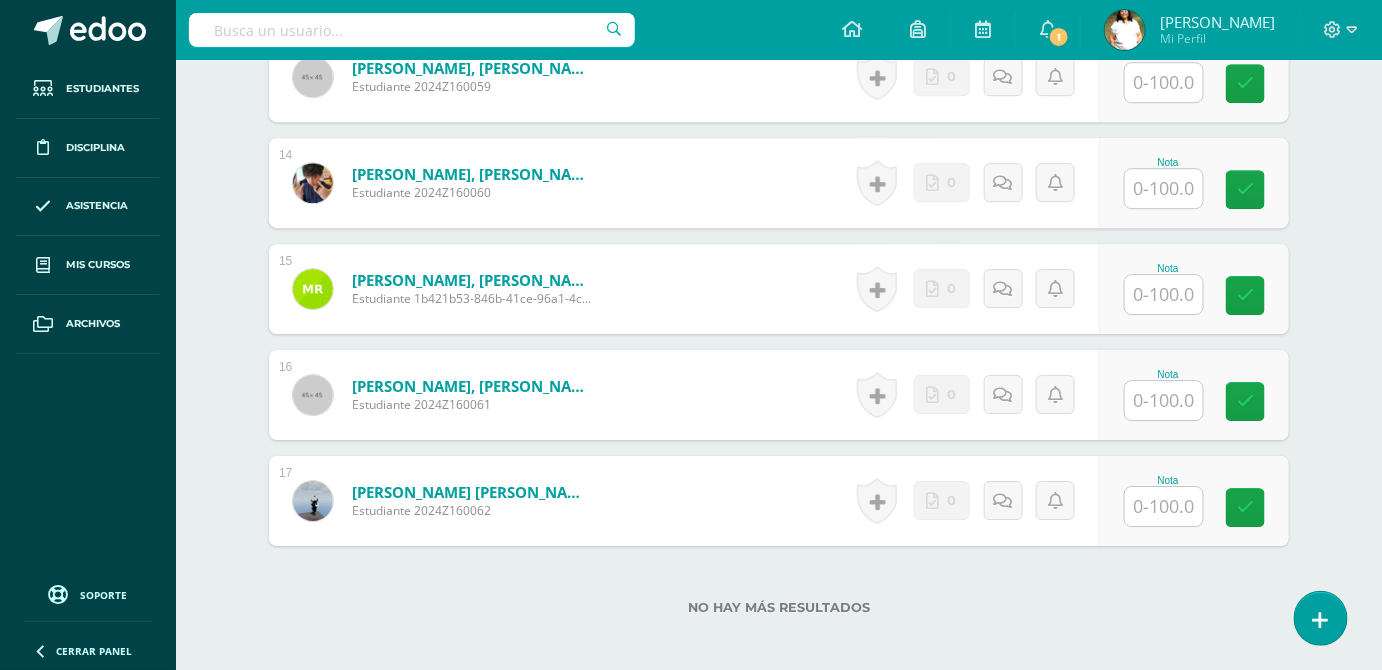 scroll, scrollTop: 1964, scrollLeft: 0, axis: vertical 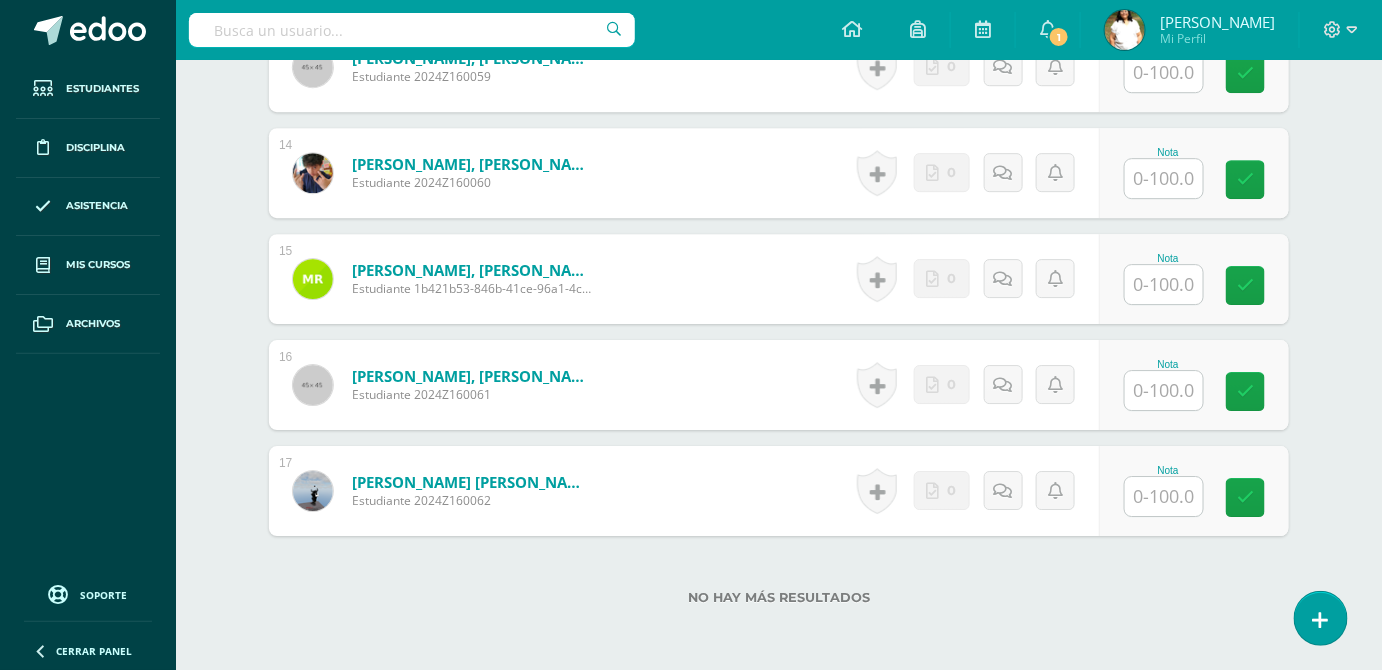 click at bounding box center [1164, 390] 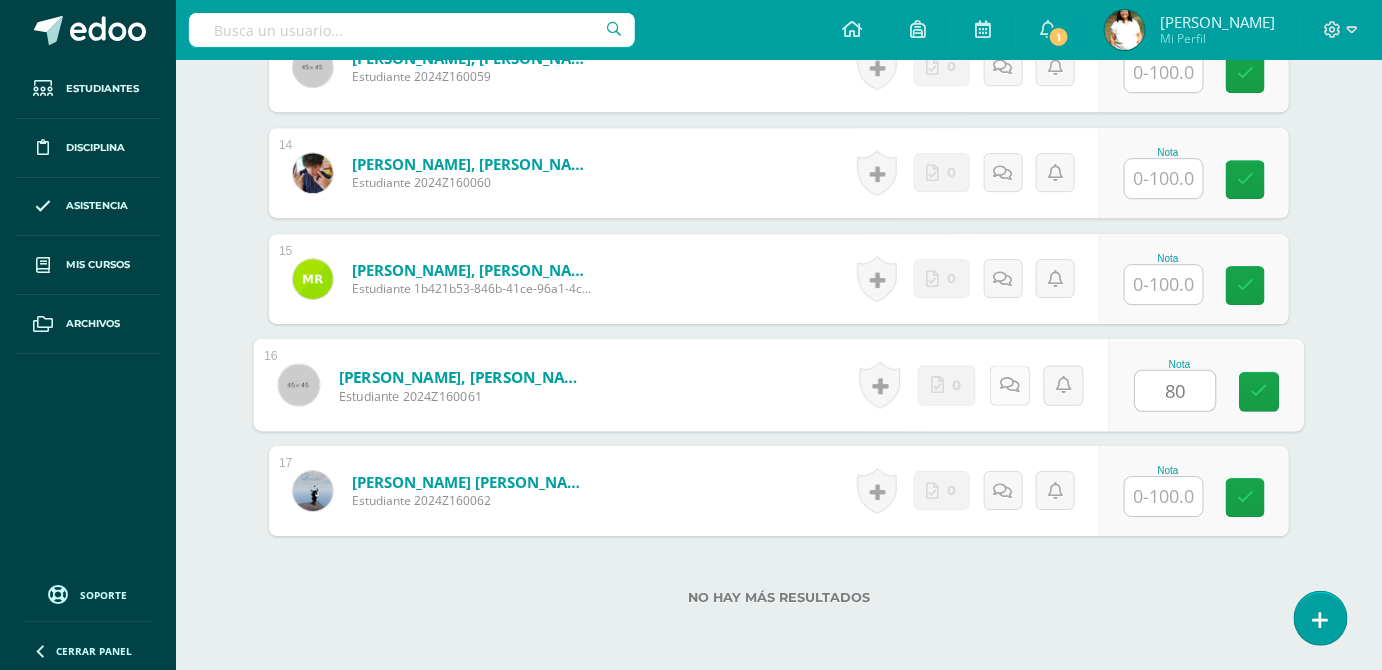 type on "80" 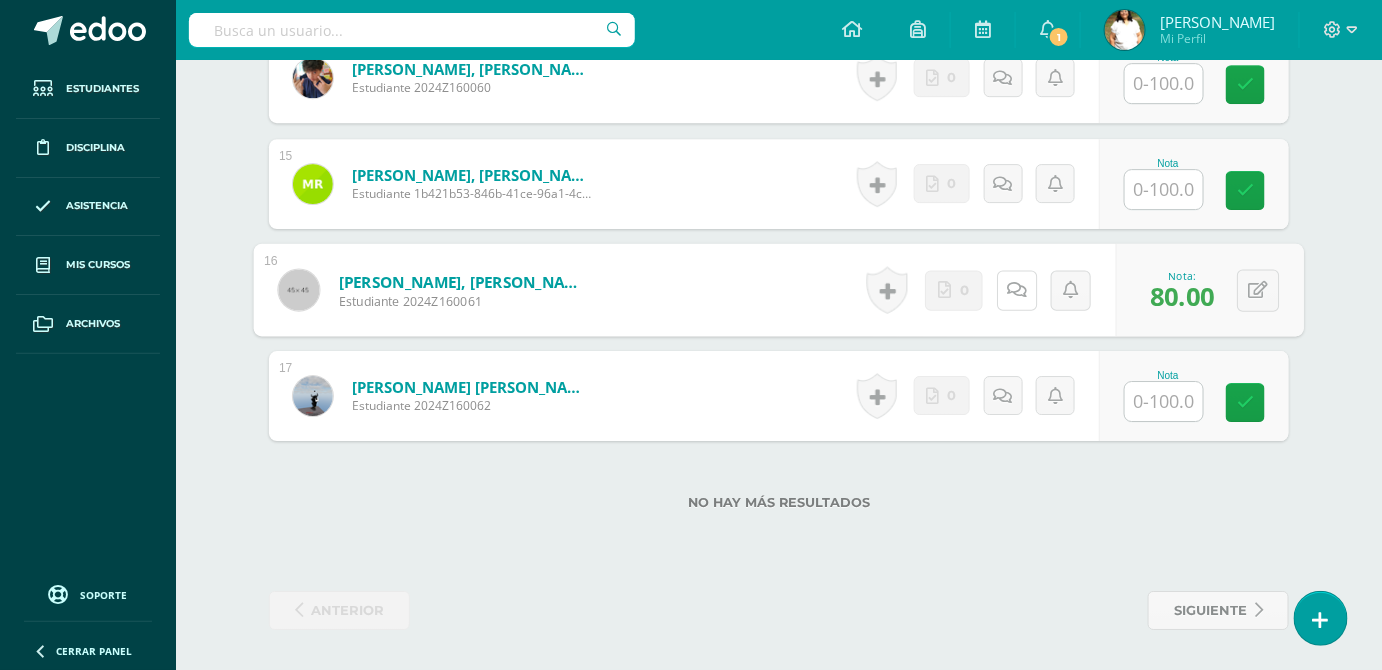 scroll, scrollTop: 2134, scrollLeft: 0, axis: vertical 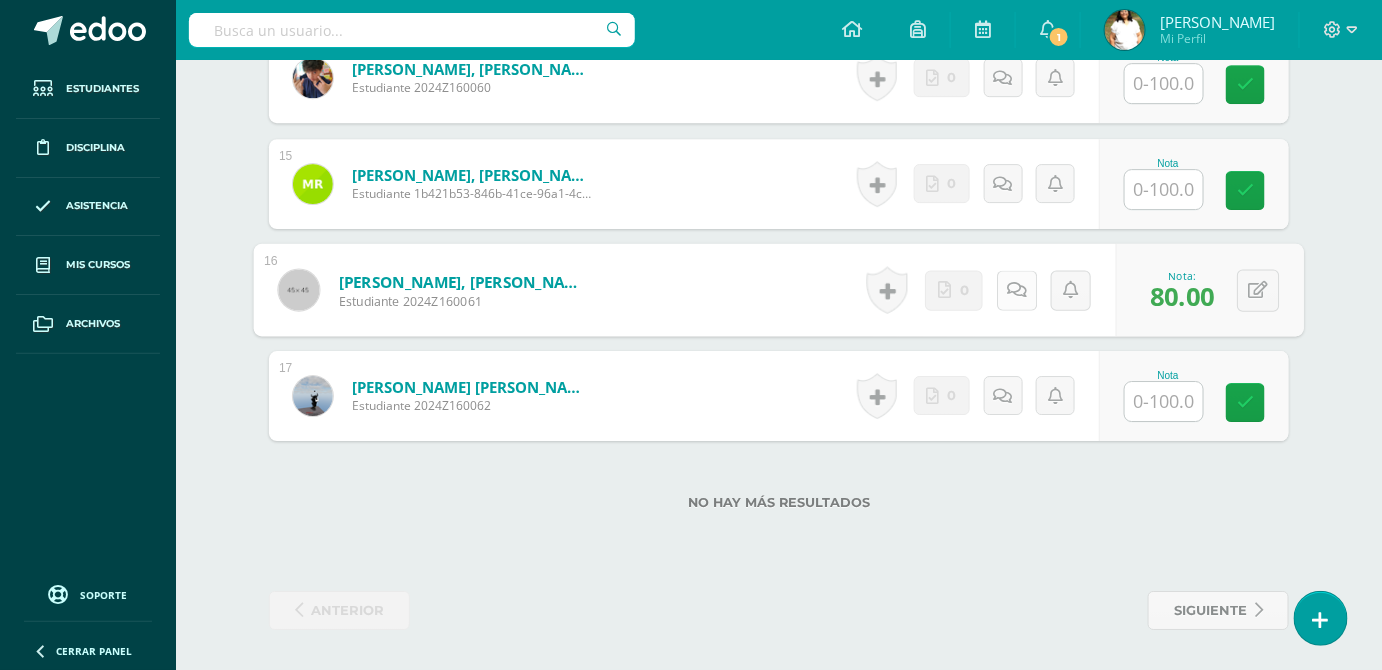click at bounding box center (1017, 289) 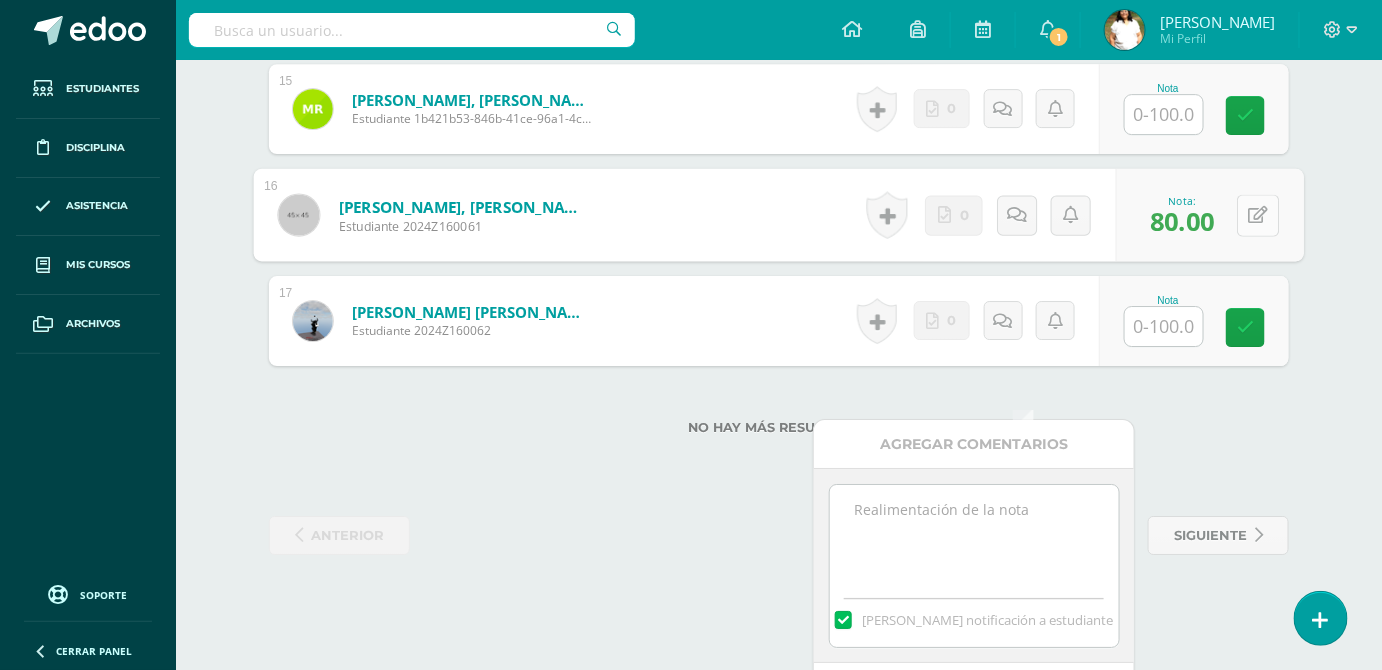 click at bounding box center (1259, 214) 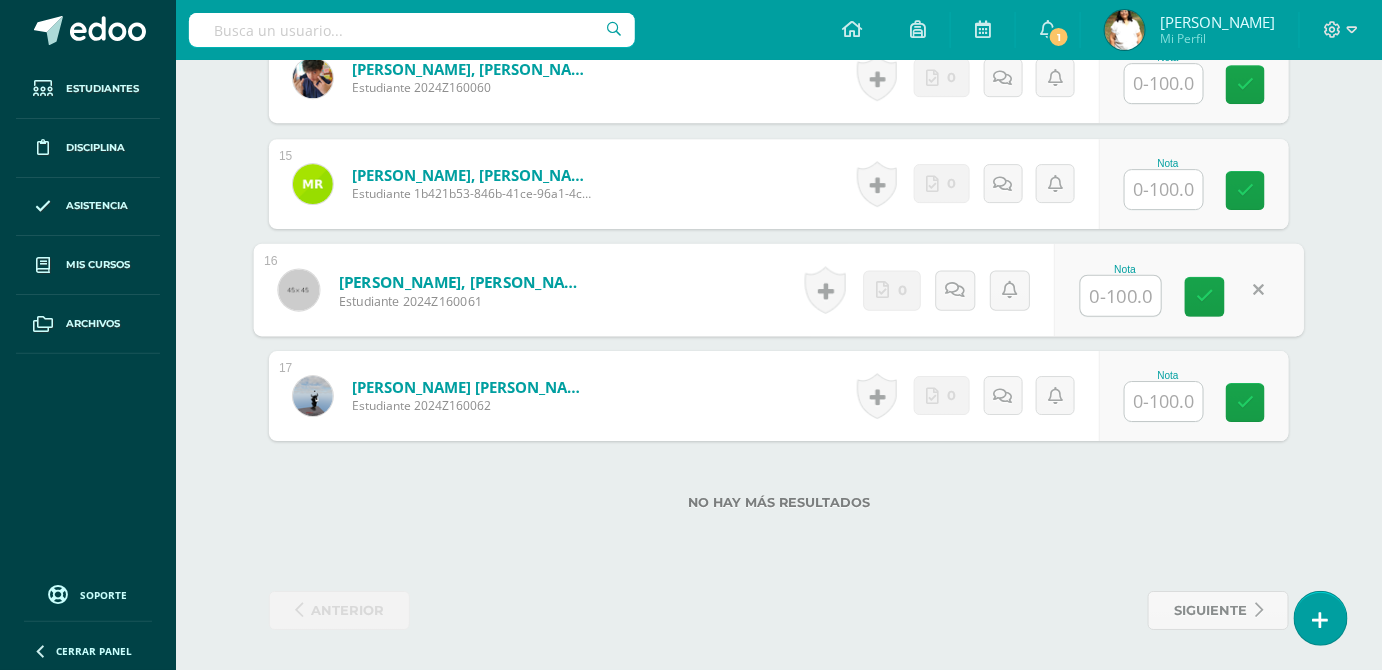 type 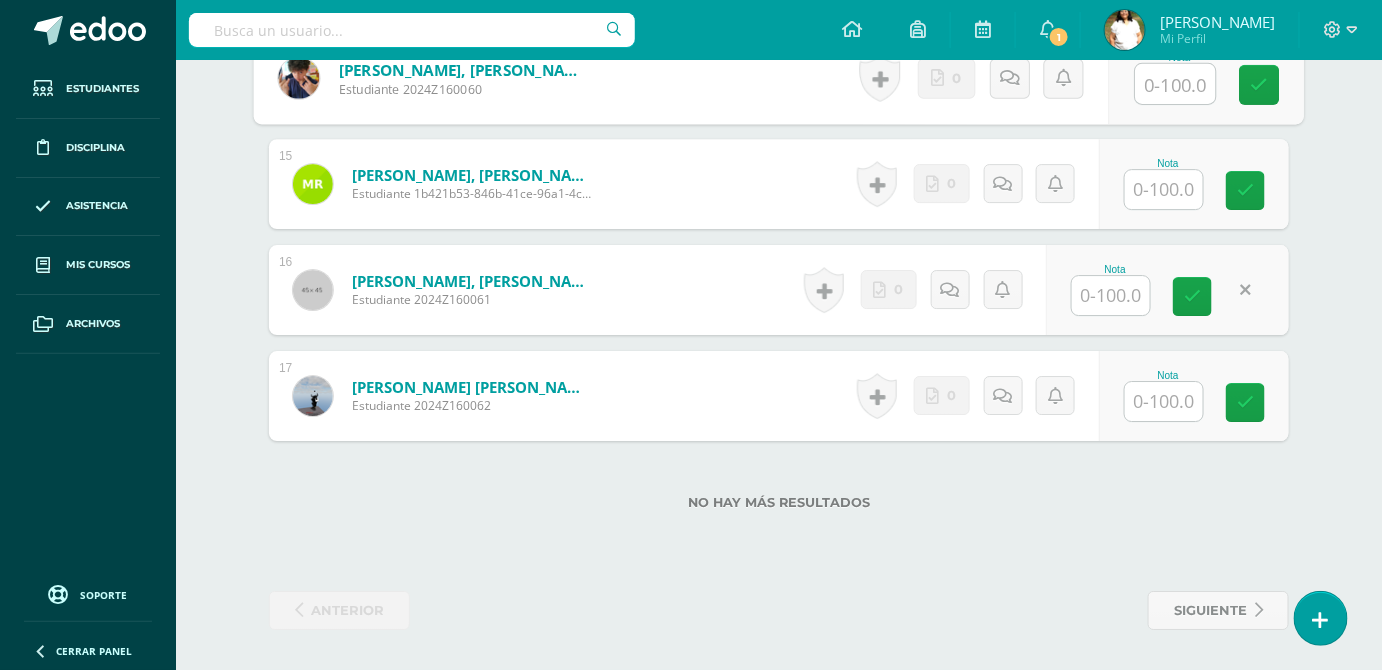 click at bounding box center (1176, 84) 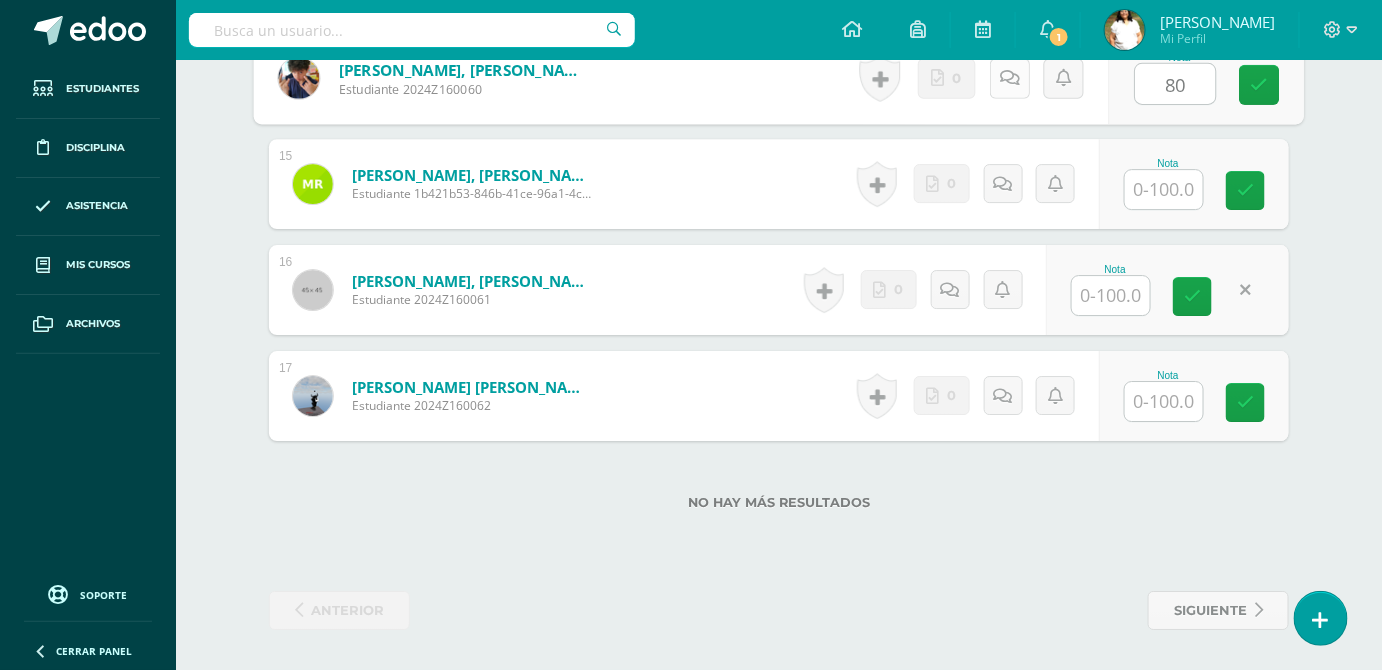 type on "80" 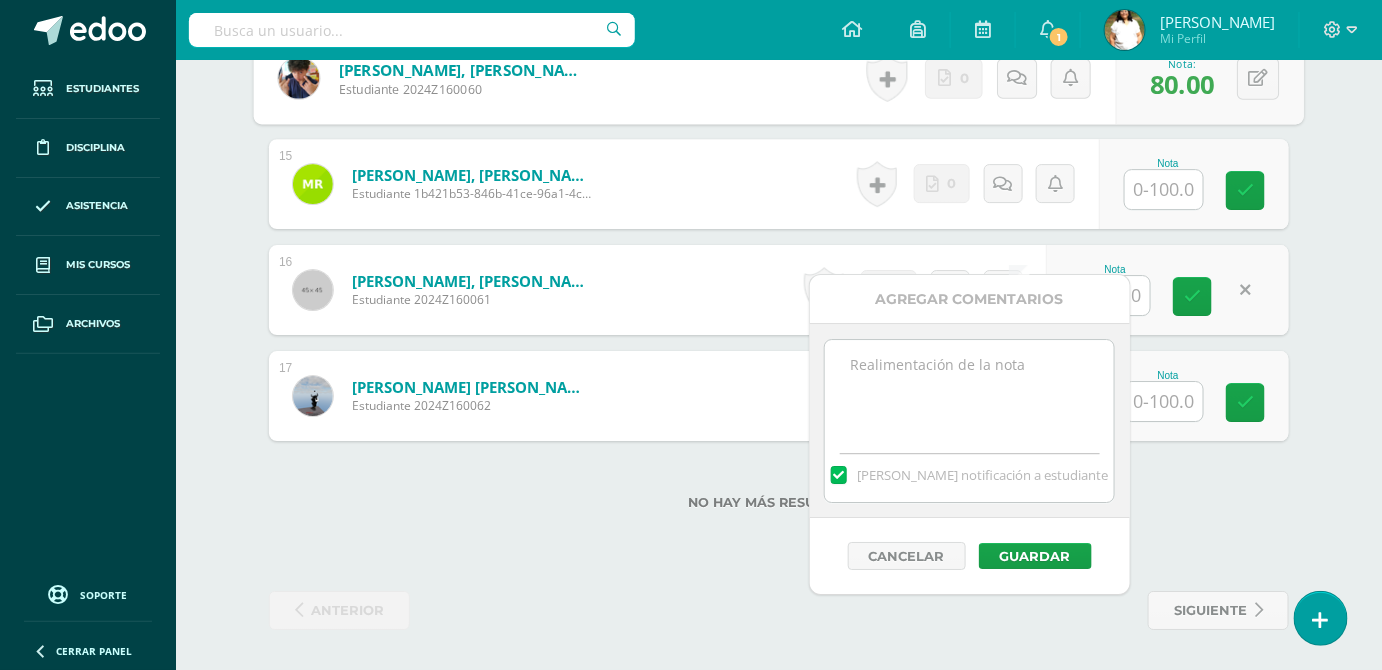 click at bounding box center [969, 390] 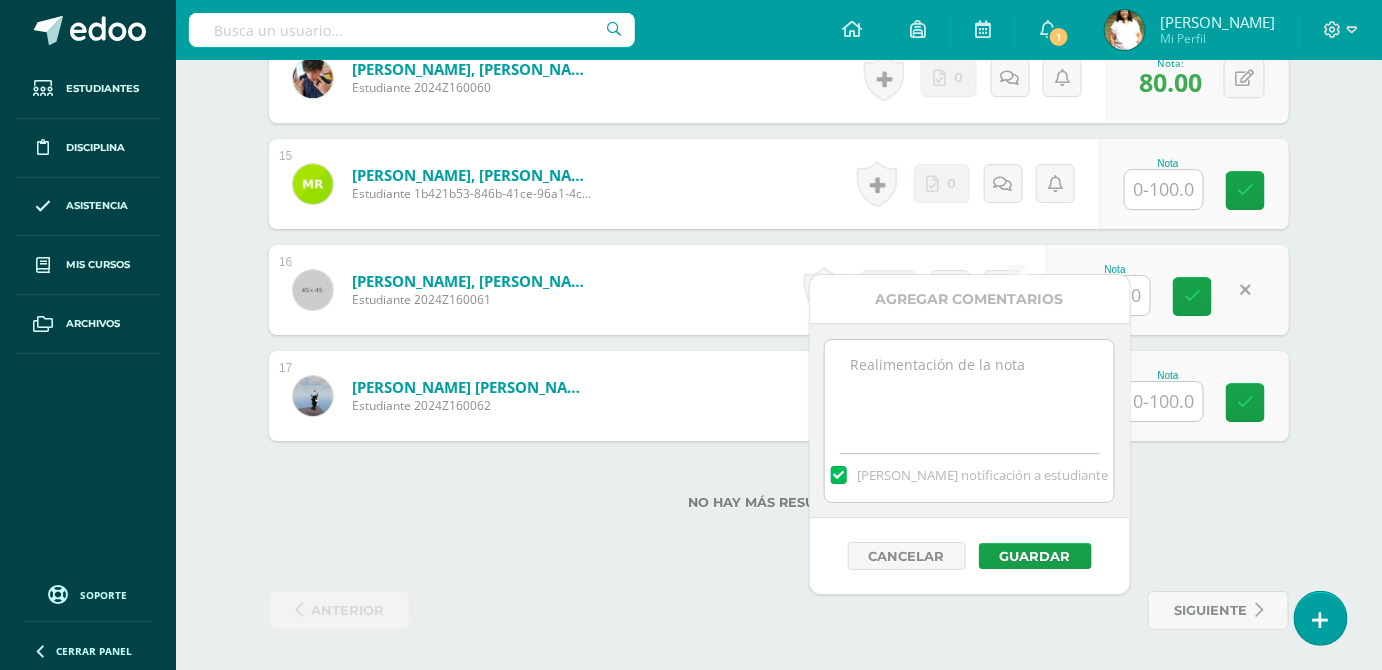 click at bounding box center [969, 390] 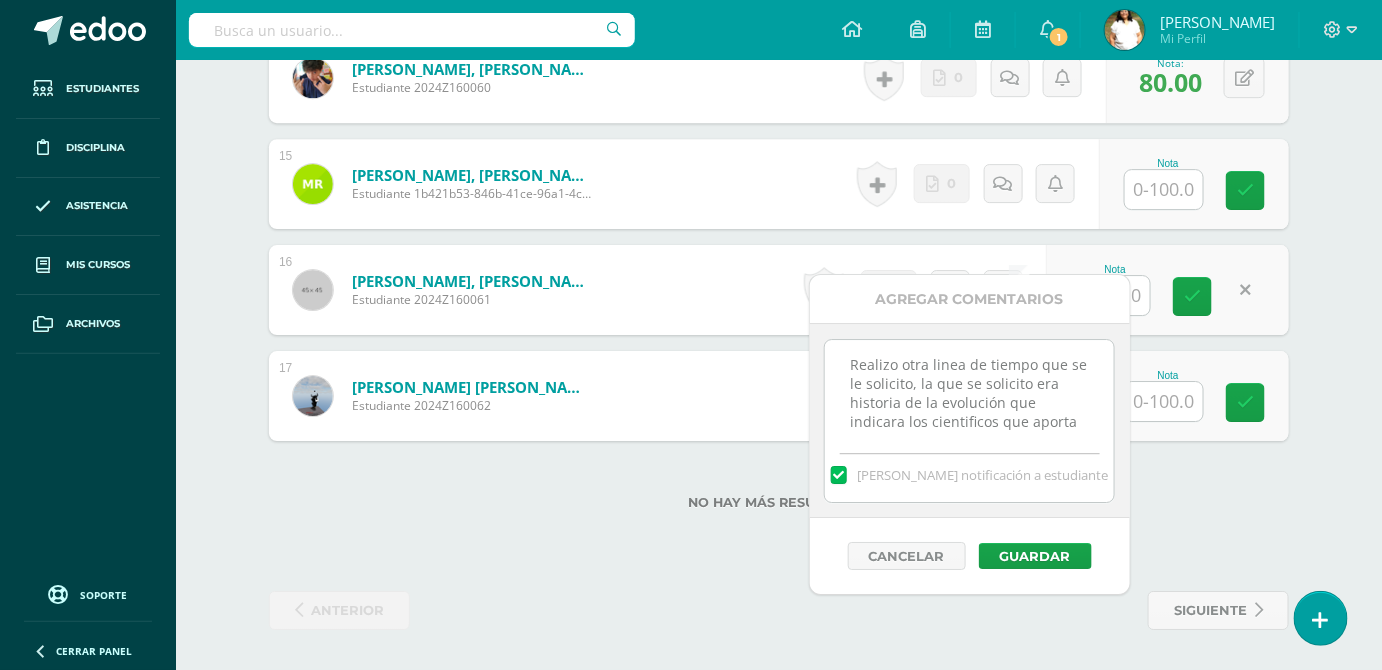 scroll, scrollTop: 13, scrollLeft: 0, axis: vertical 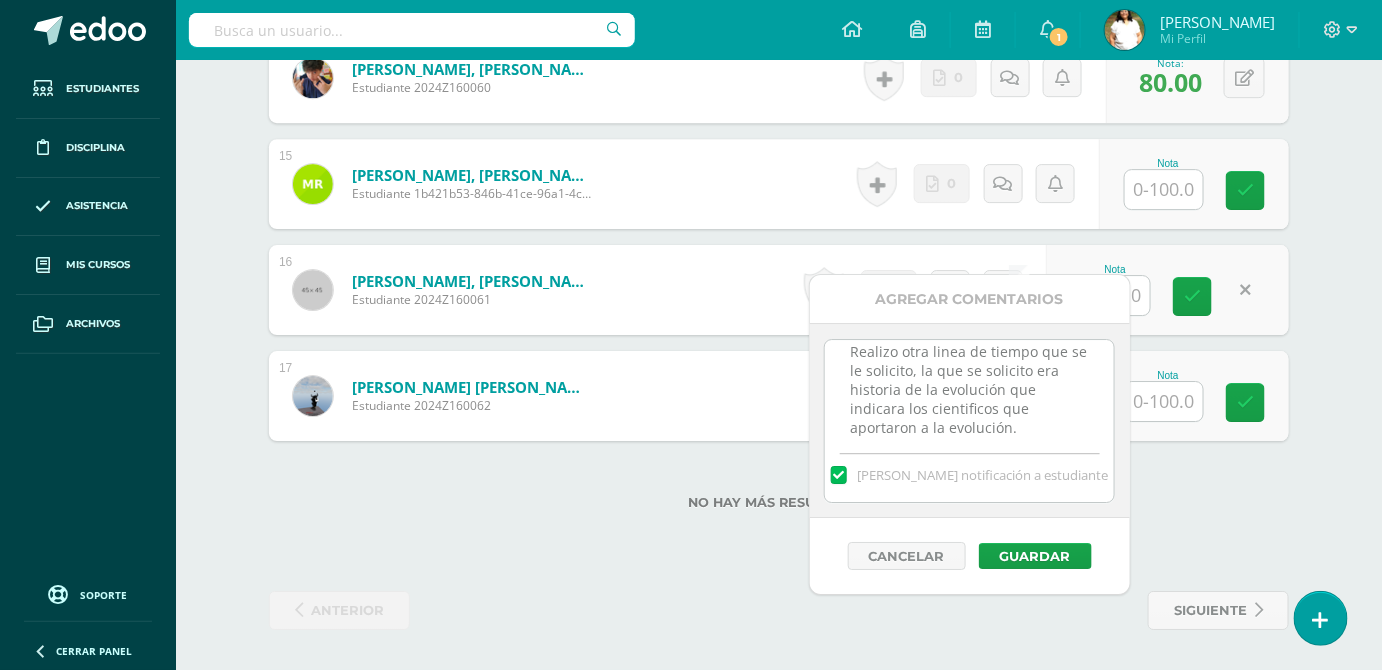 click on "Realizo otra linea de tiempo que se le solicito, la que se solicito era historia de la evolución que indicara los cientificos que aportaron a la evolución." at bounding box center (969, 390) 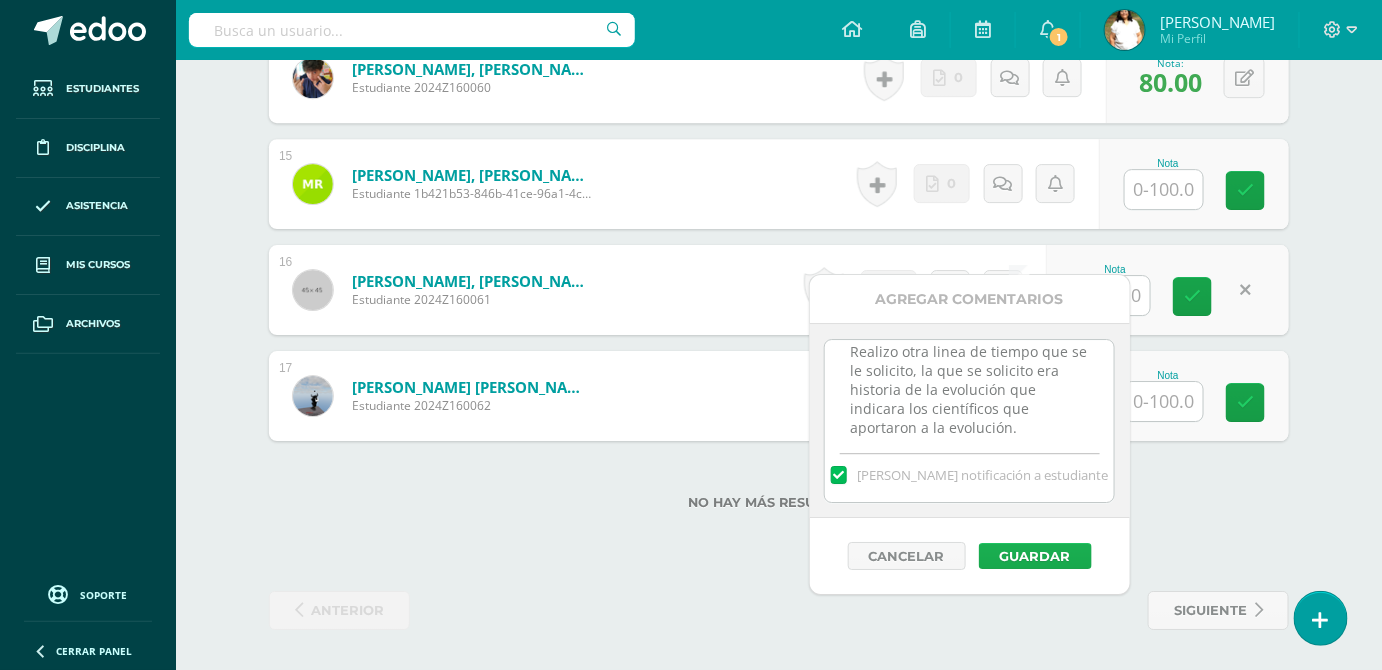 type on "Realizo otra linea de tiempo que se le solicito, la que se solicito era historia de la evolución que indicara los científicos que aportaron a la evolución." 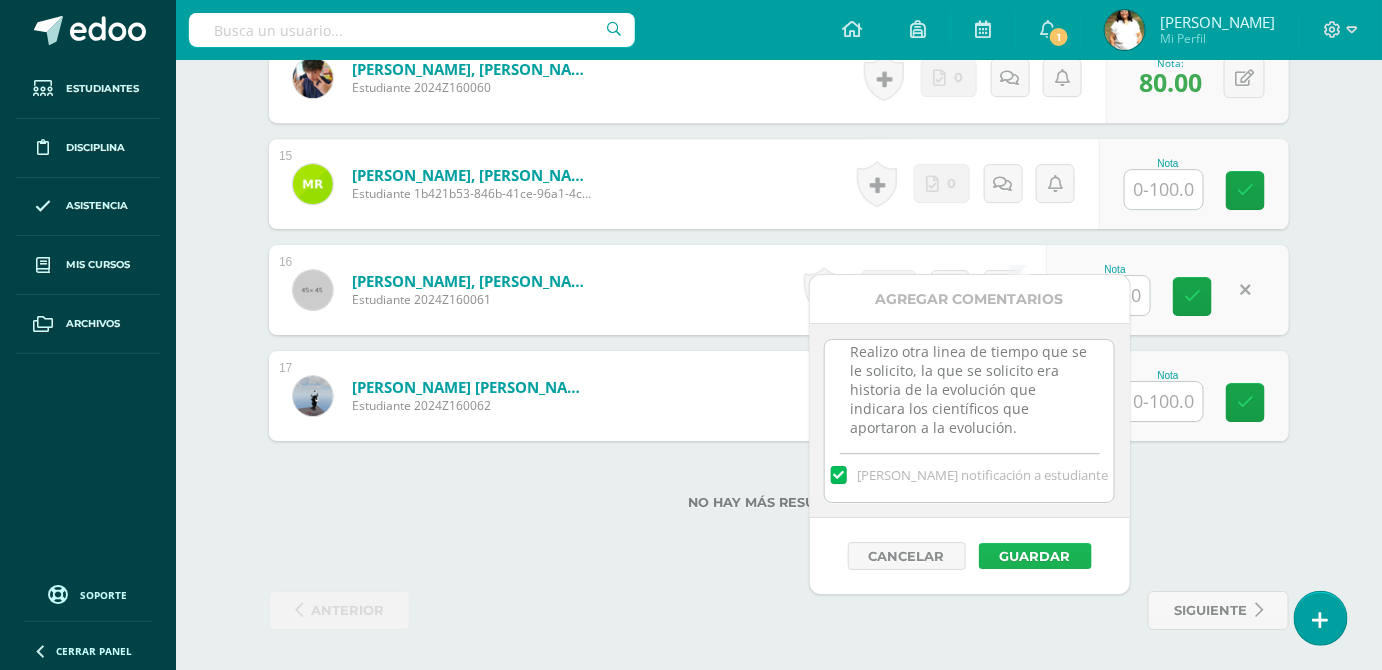 click on "Guardar" at bounding box center [1035, 556] 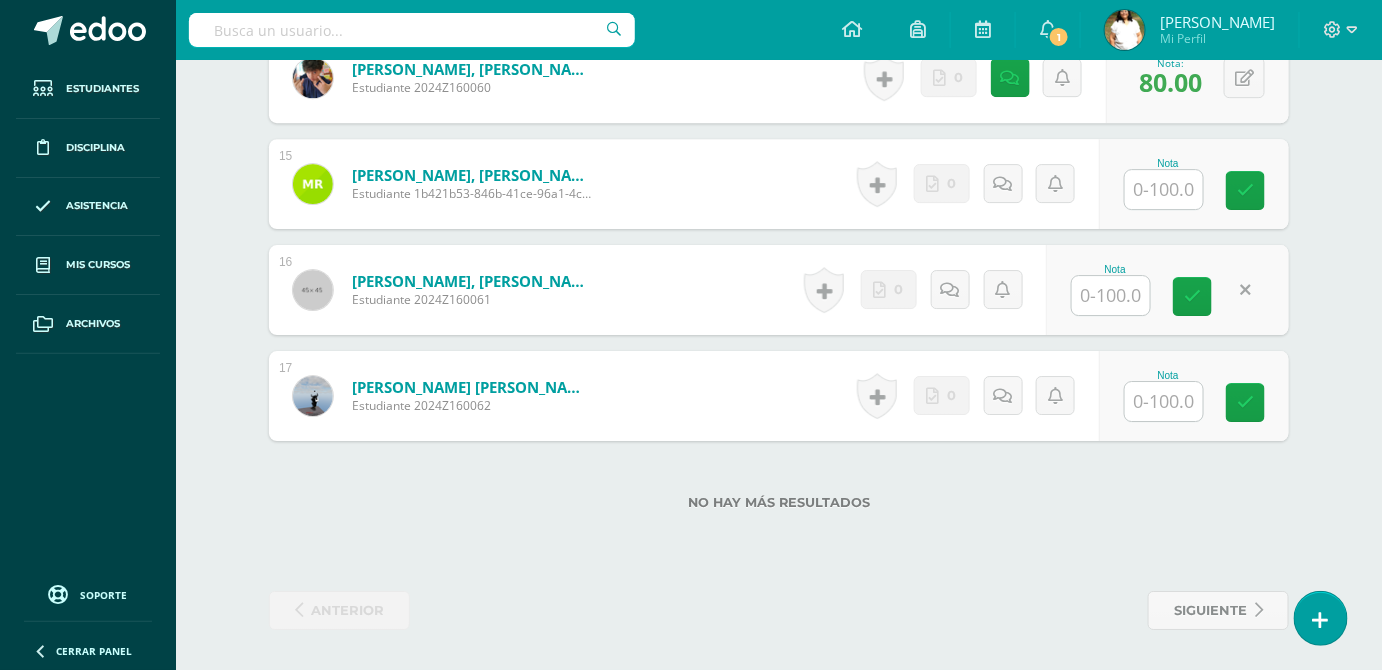 click at bounding box center (1111, 295) 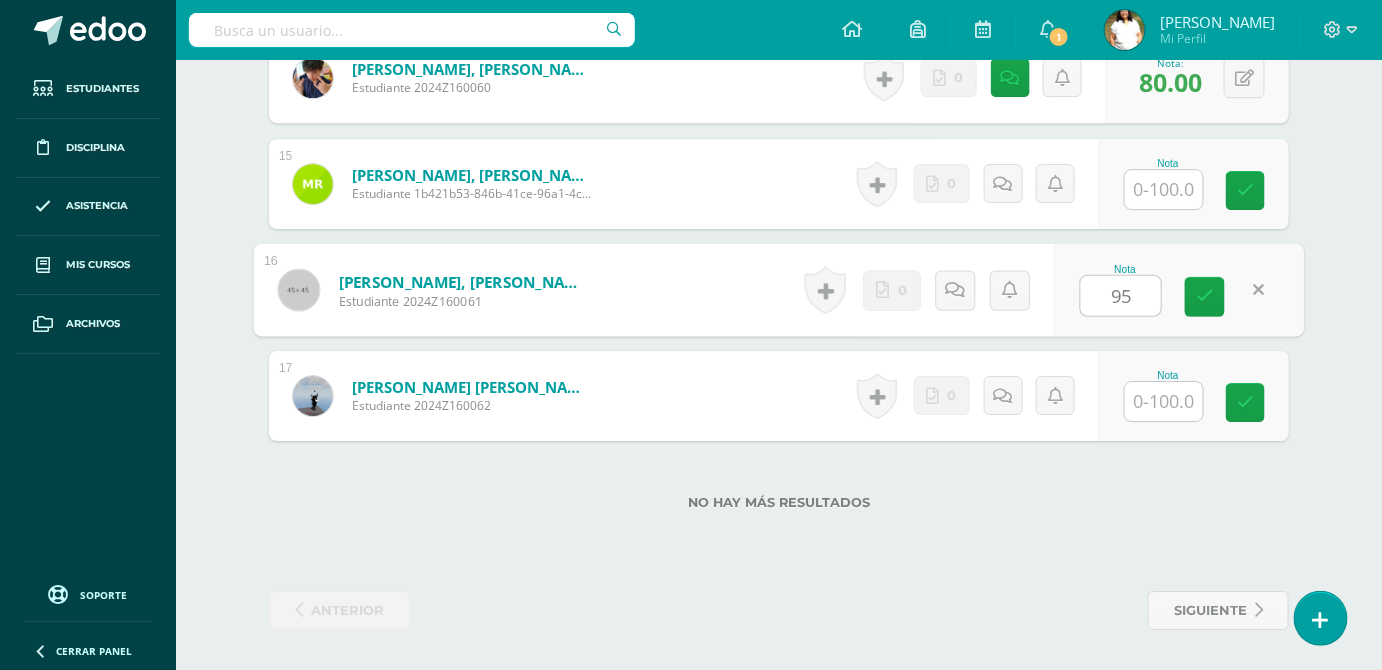type on "95" 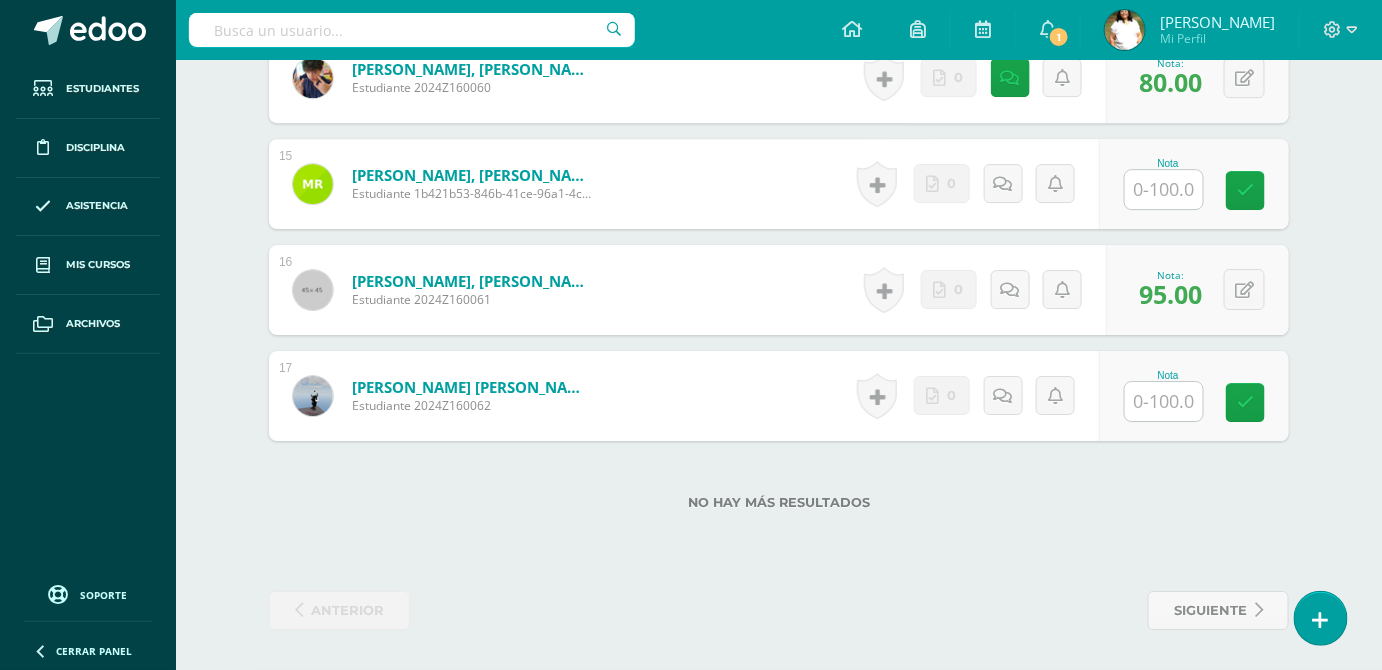 scroll, scrollTop: 1548, scrollLeft: 0, axis: vertical 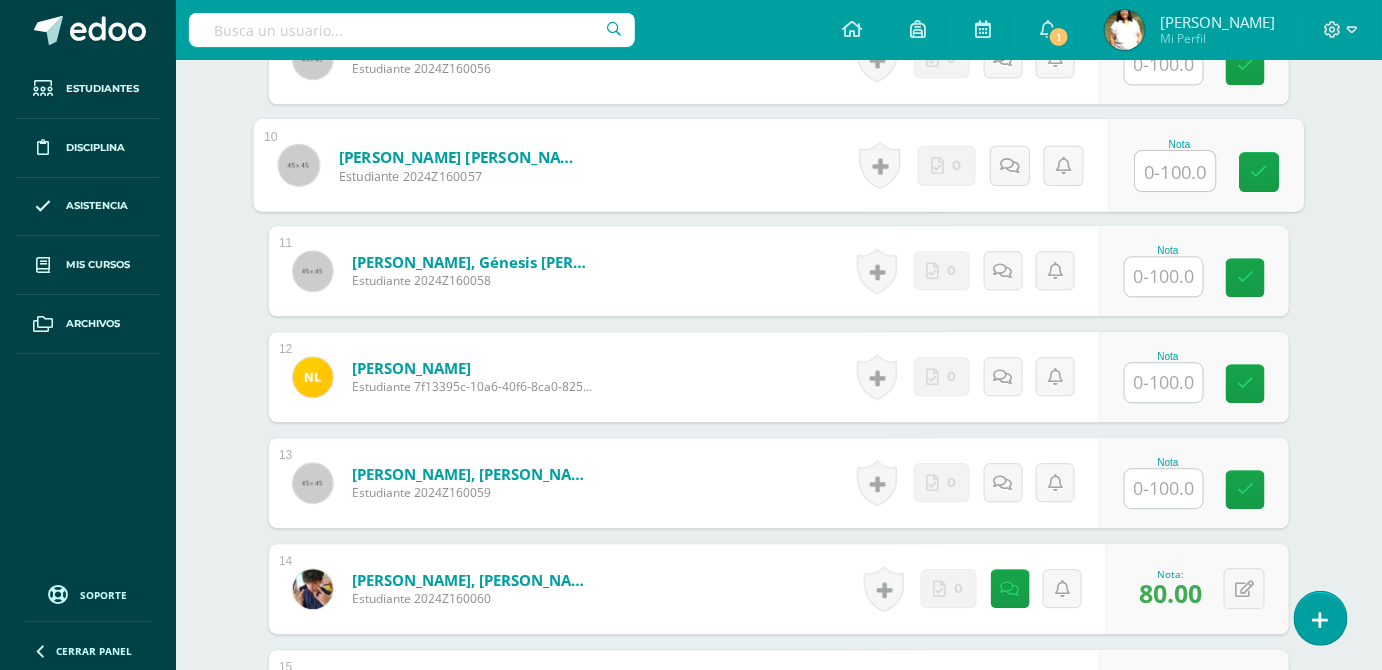 click at bounding box center [1176, 171] 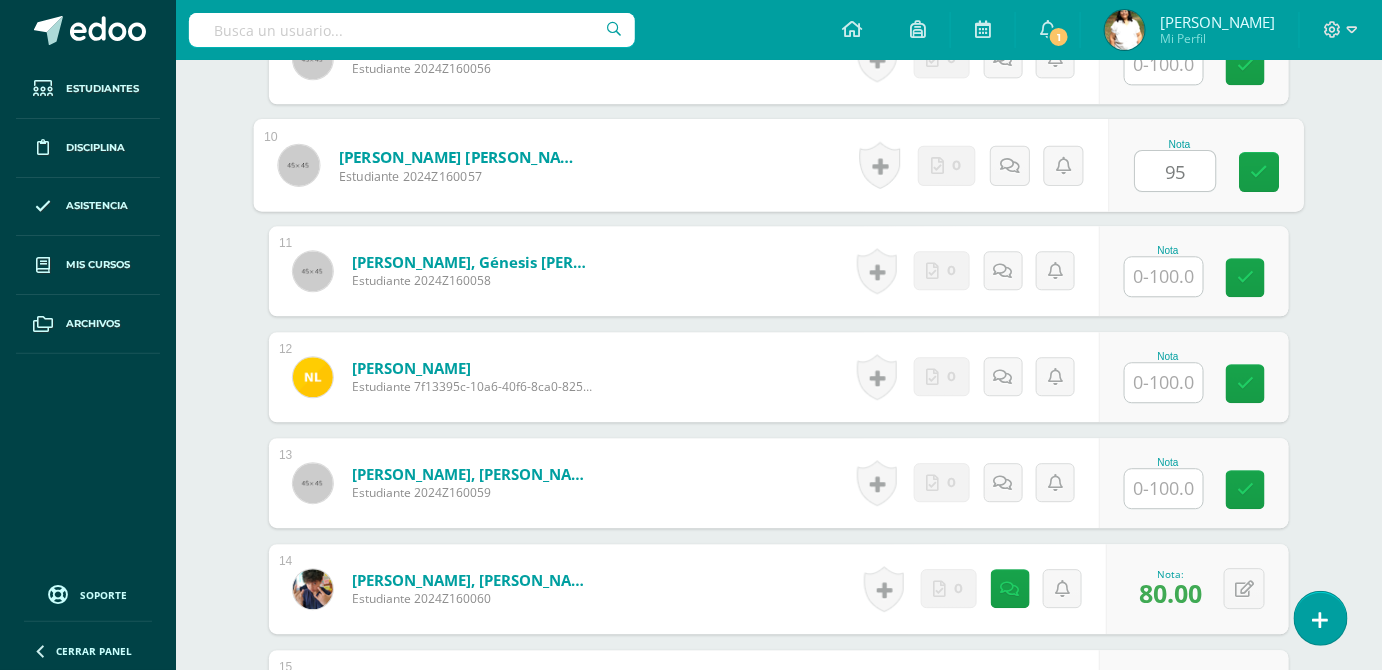 type on "95" 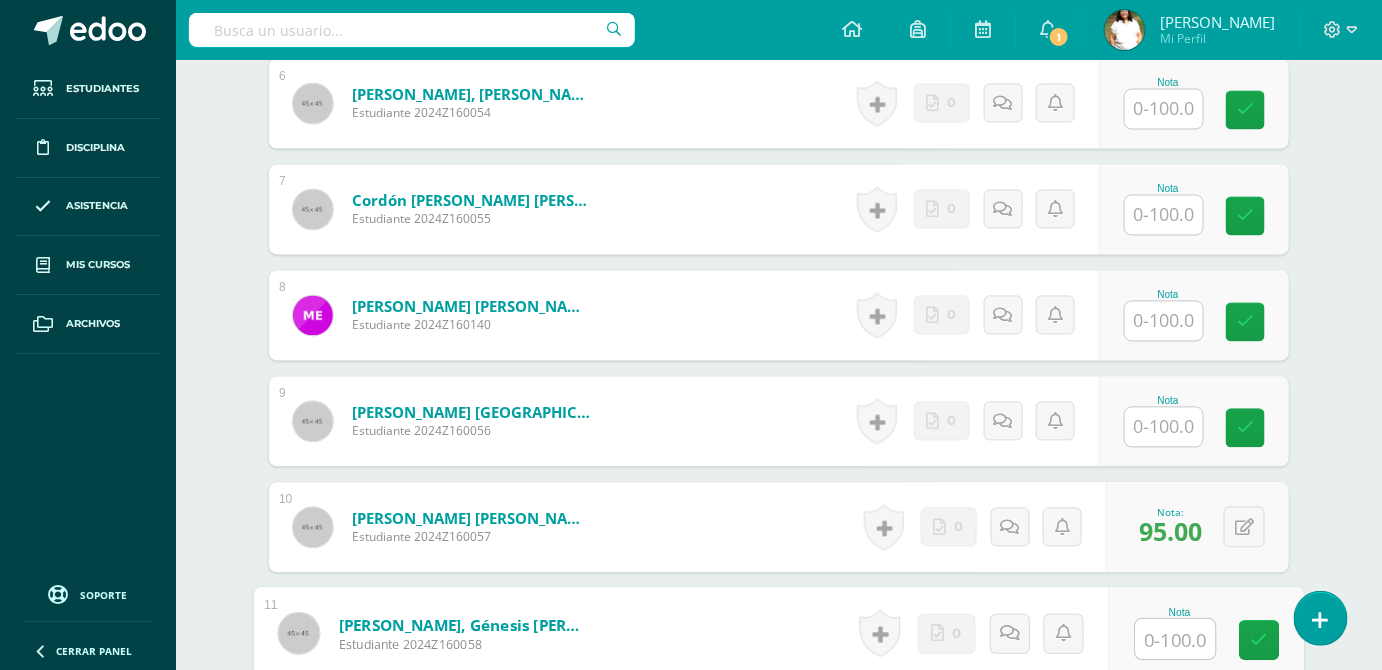 scroll, scrollTop: 1141, scrollLeft: 0, axis: vertical 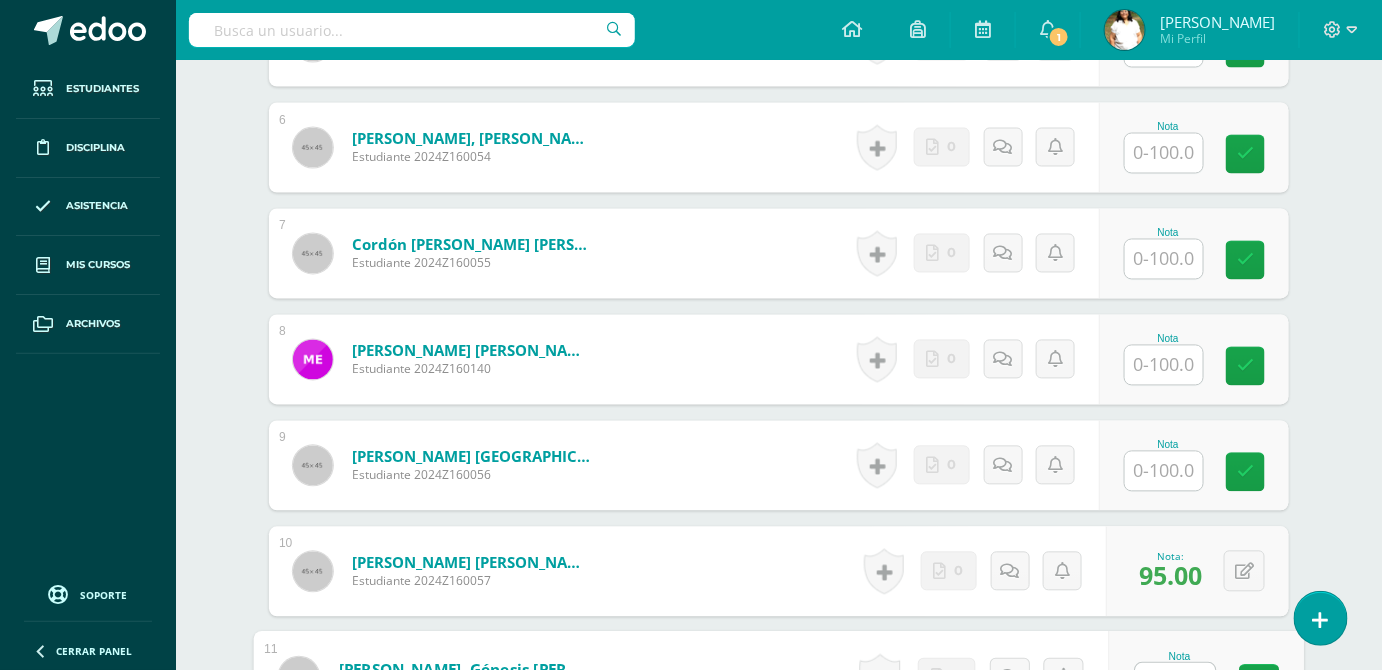 click at bounding box center [1164, 153] 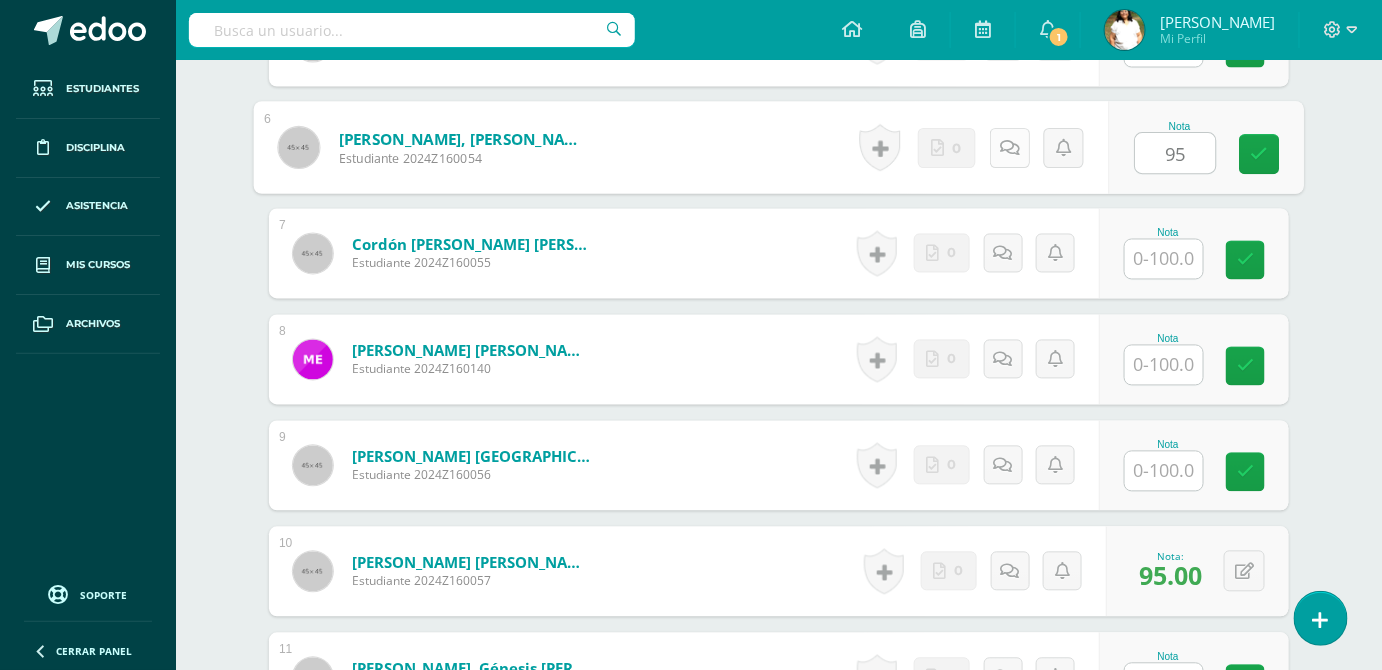 type on "95" 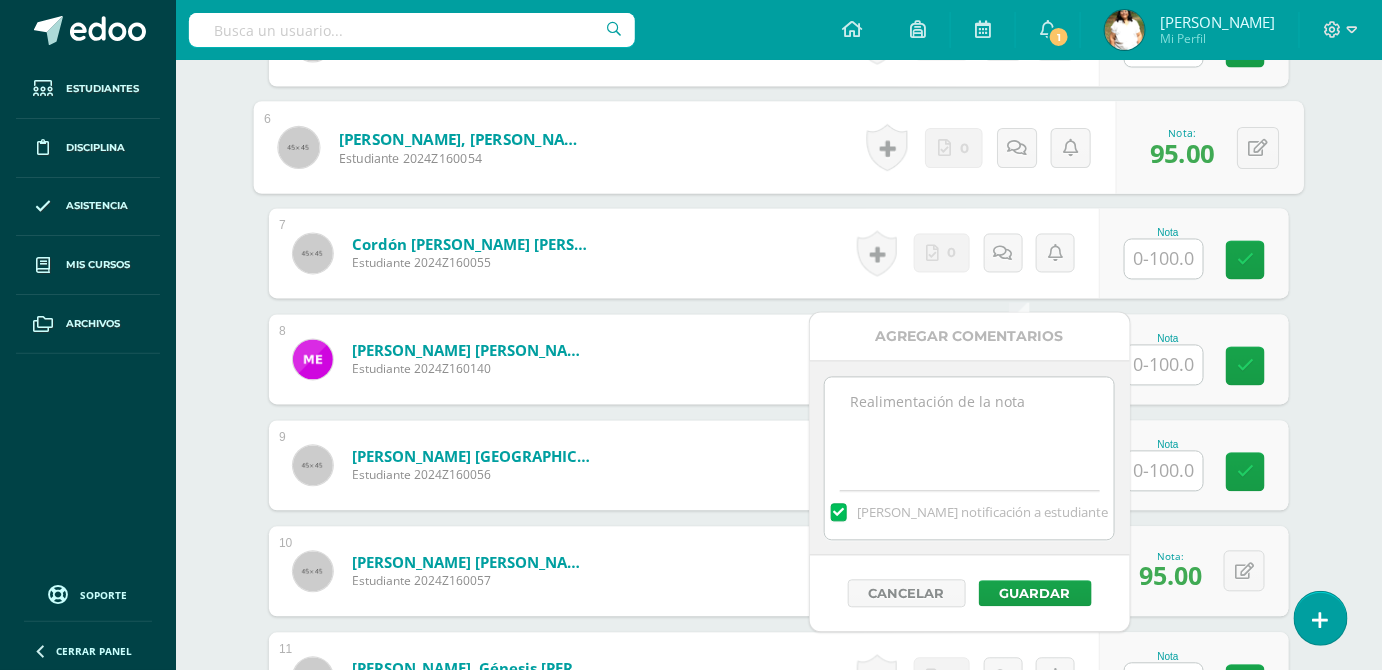click at bounding box center [969, 428] 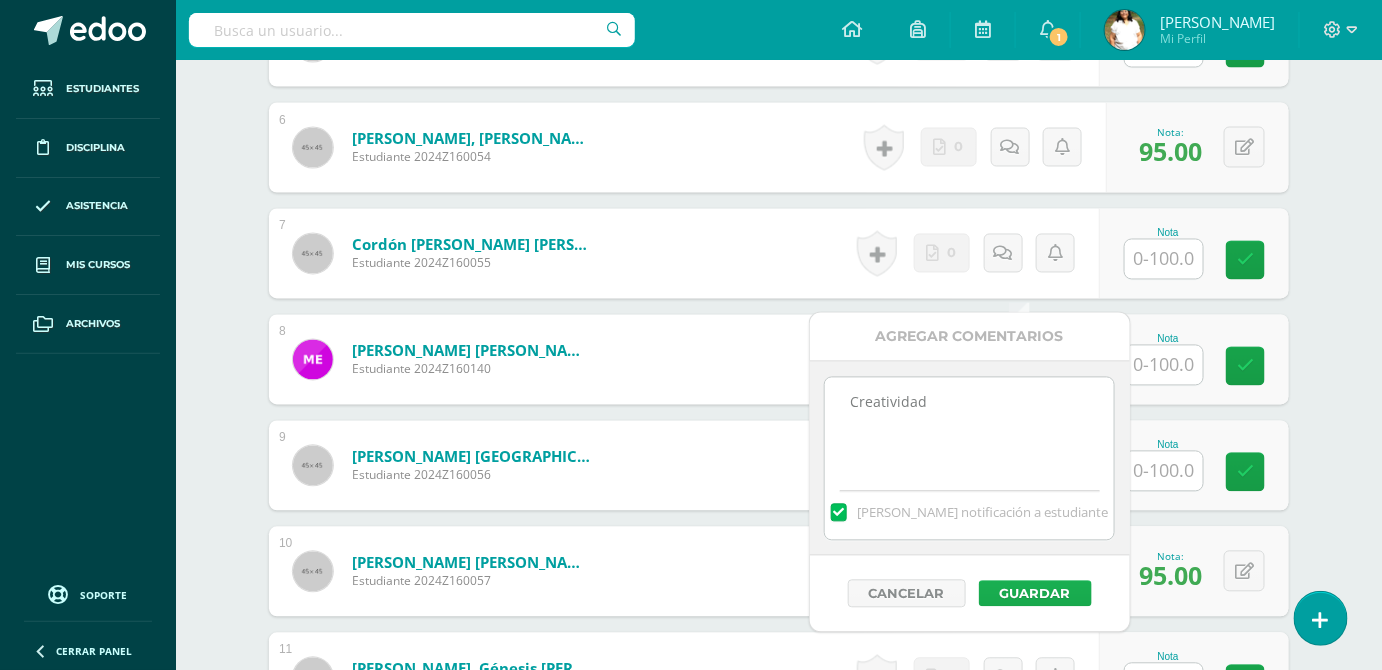 type on "Creatividad" 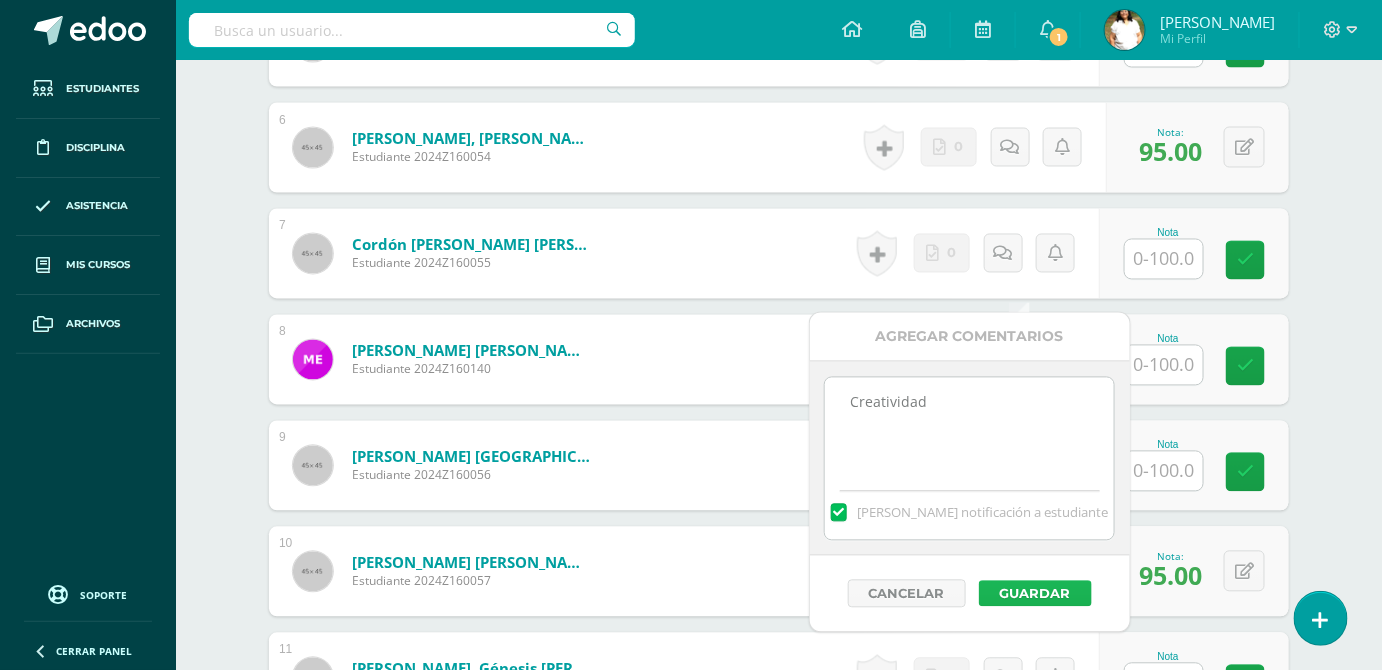 click on "Guardar" at bounding box center [1035, 594] 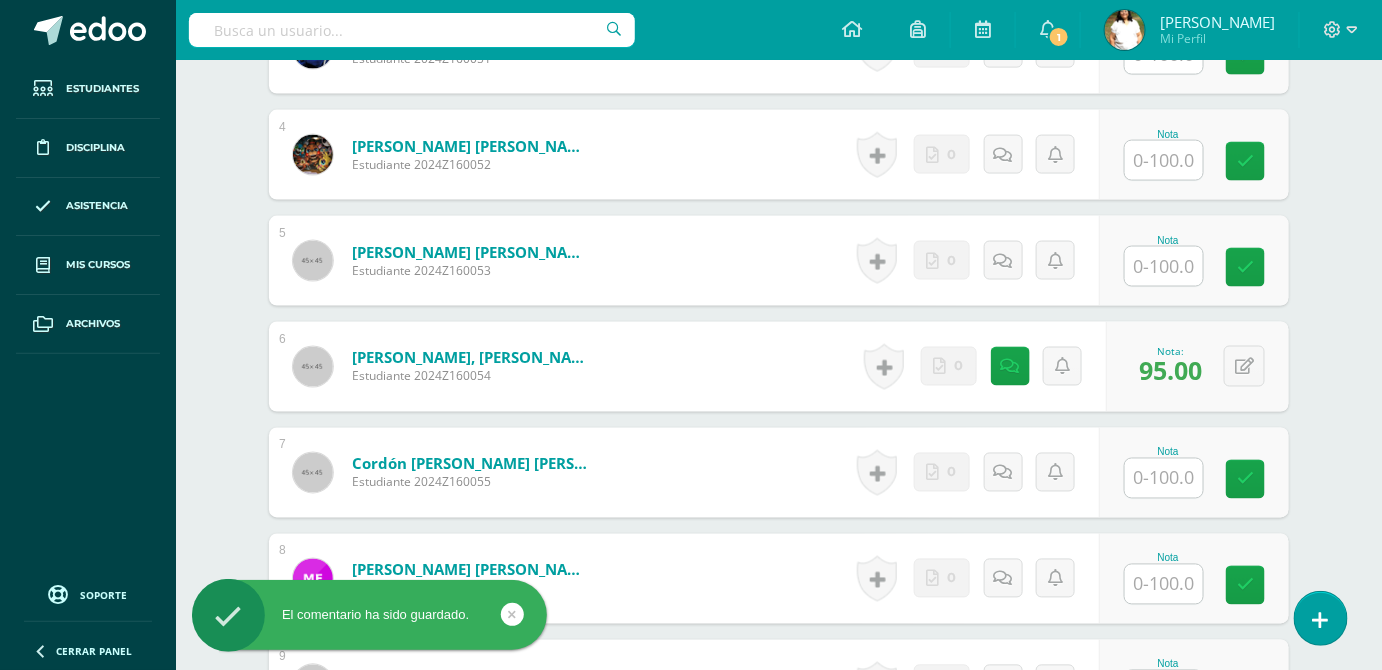 scroll, scrollTop: 909, scrollLeft: 0, axis: vertical 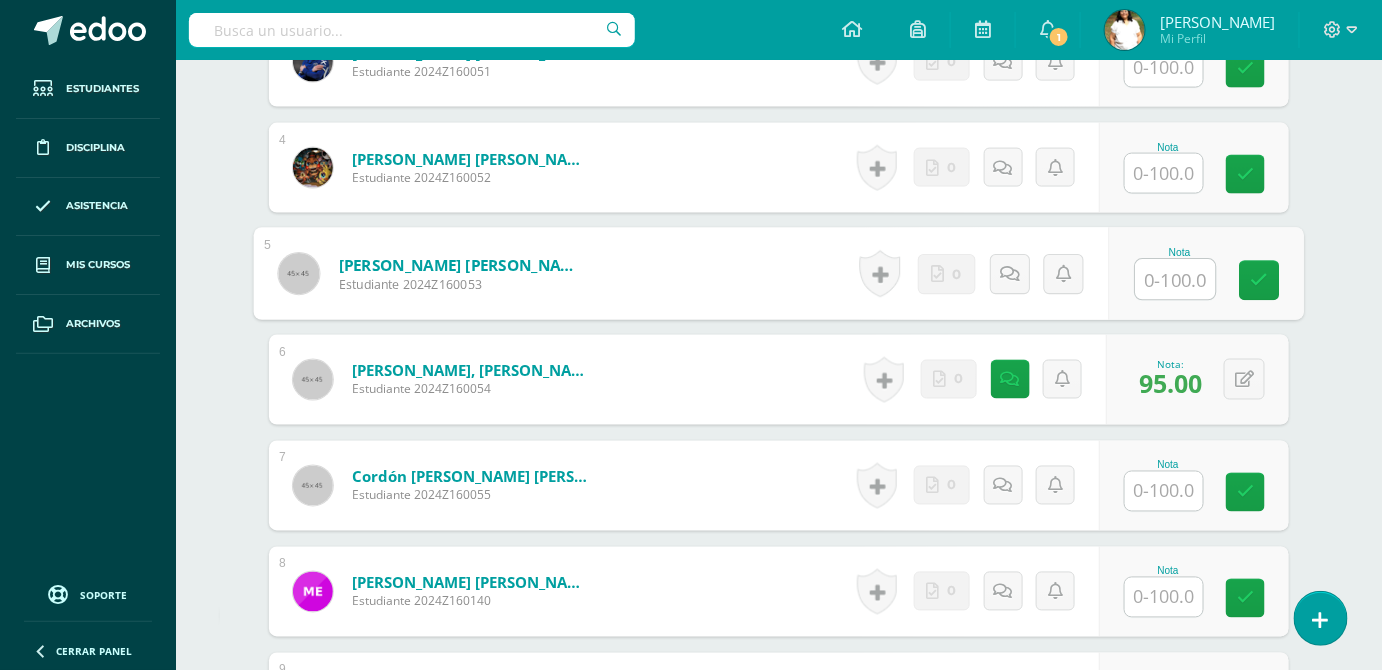 click at bounding box center [1176, 280] 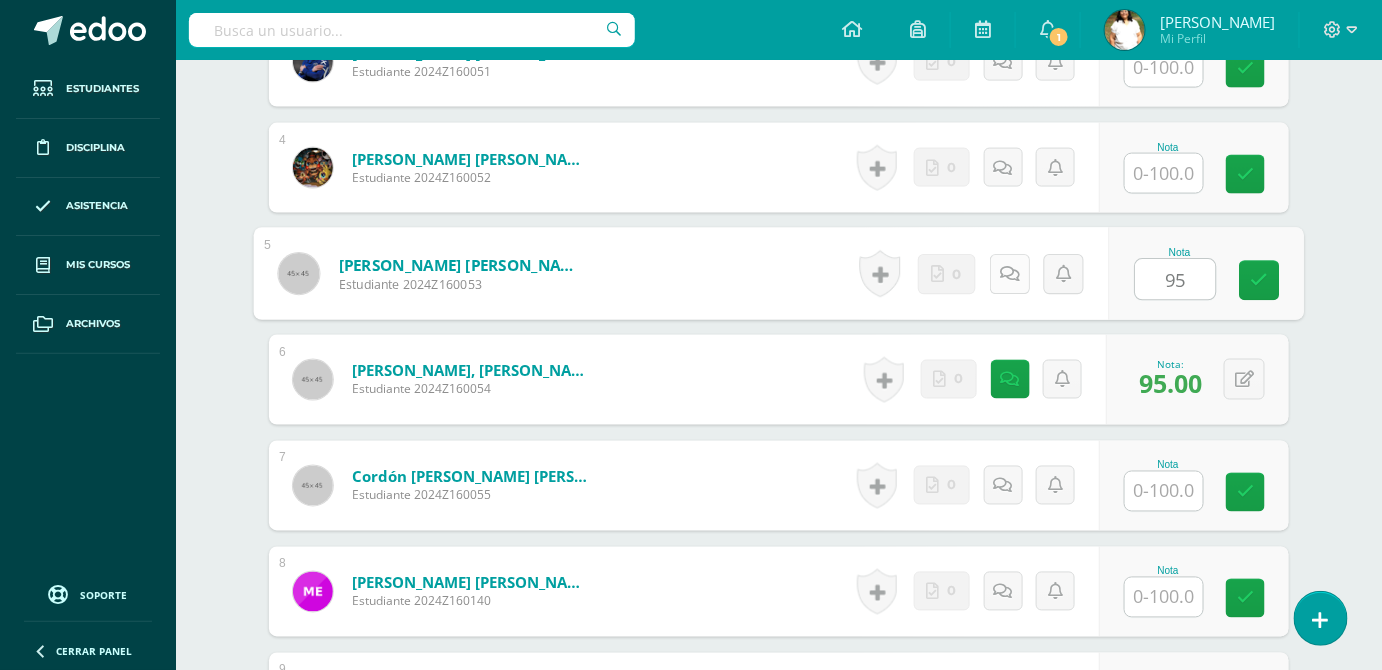 type on "95" 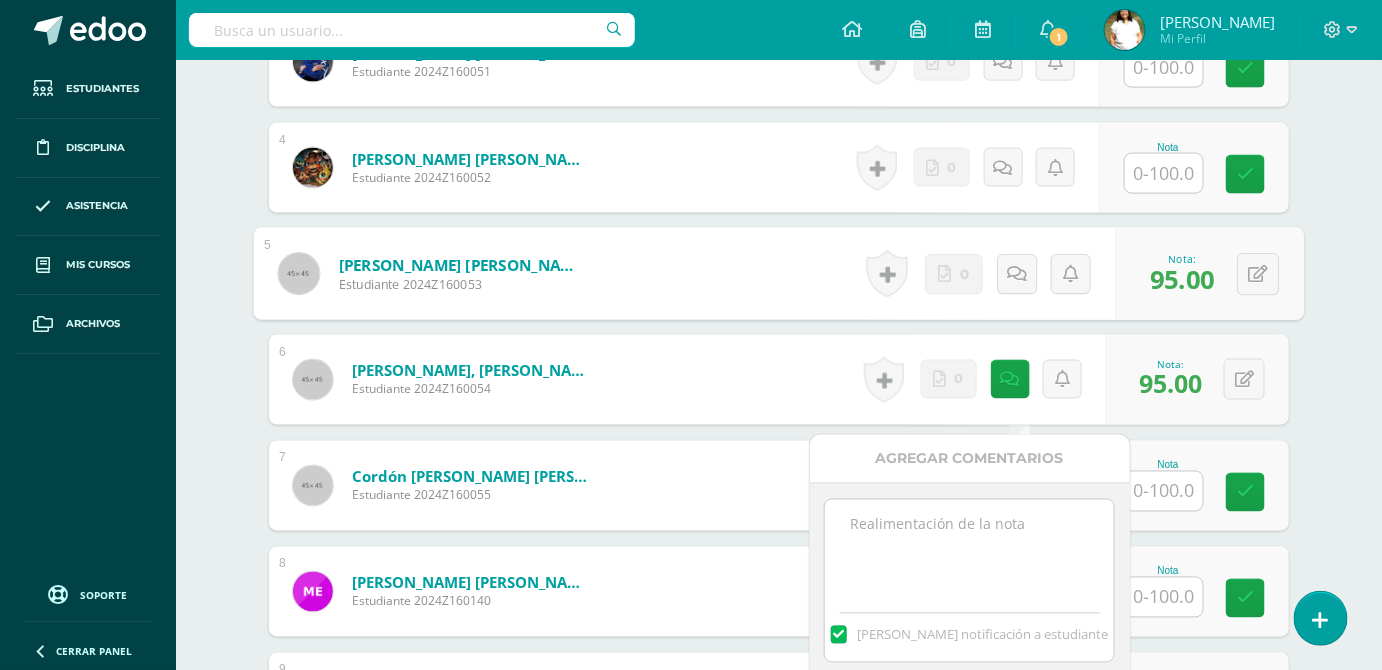click at bounding box center (969, 550) 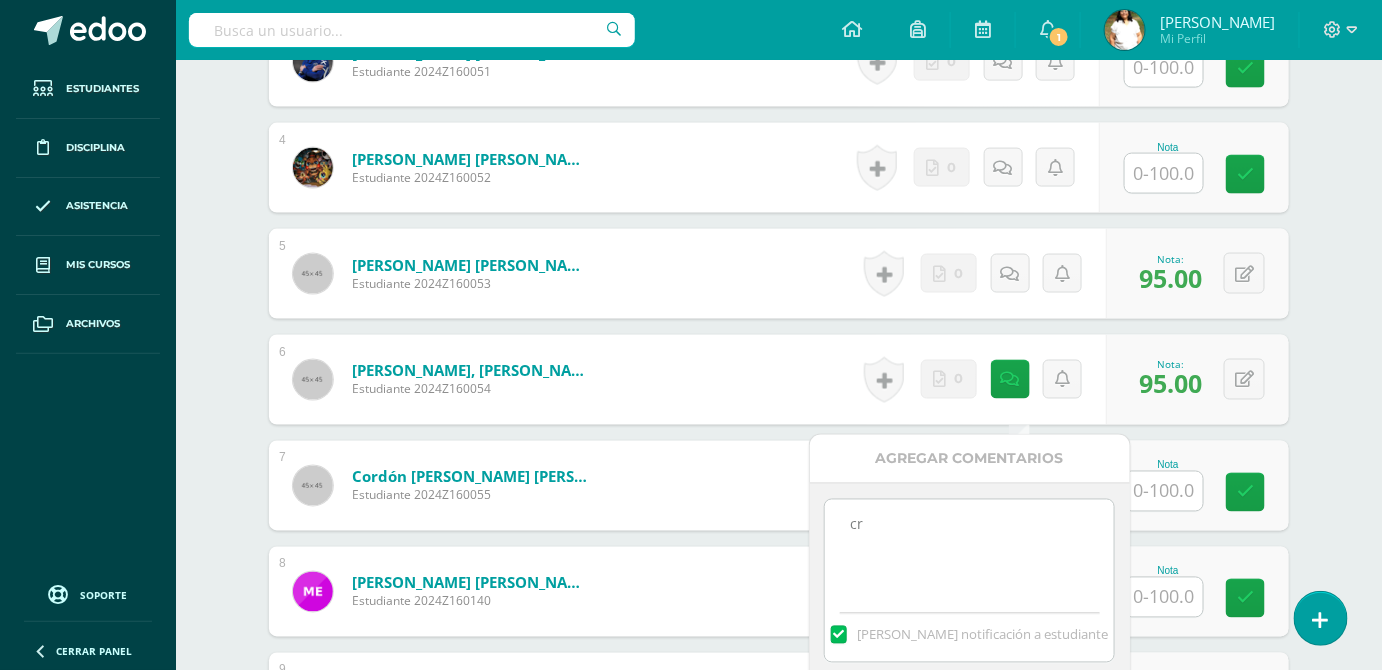 type on "c" 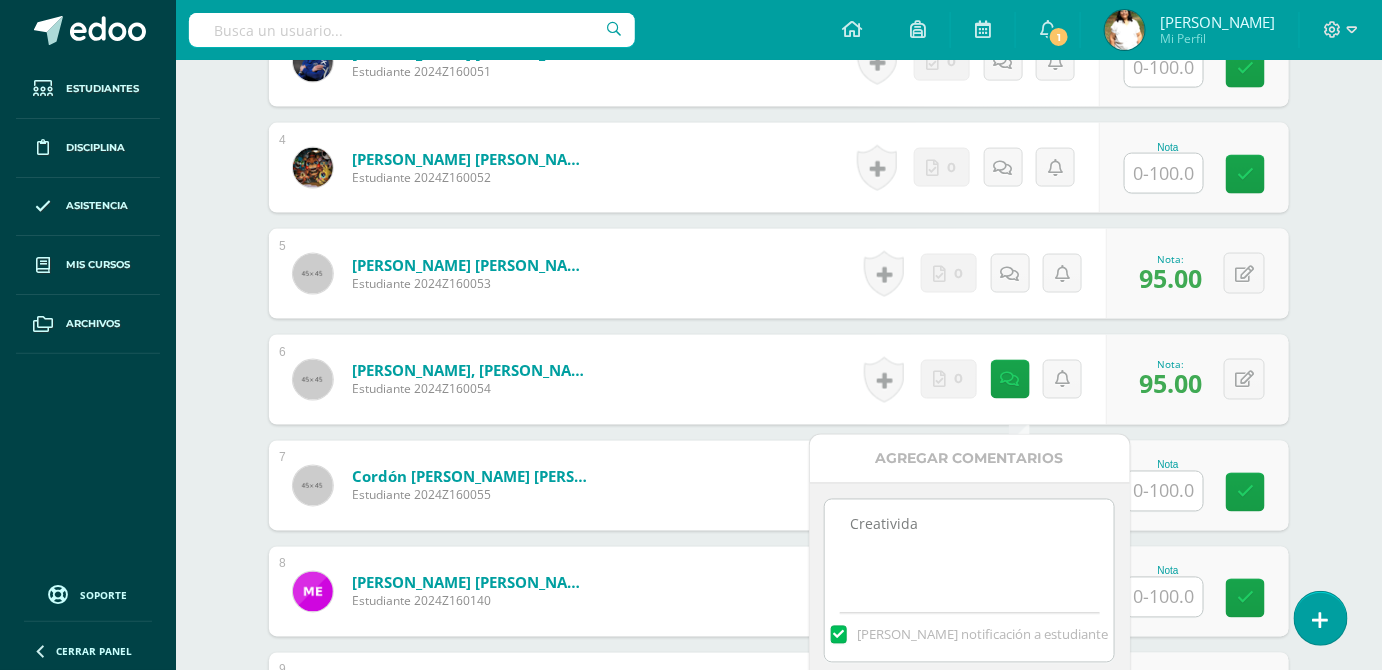 type on "Creatividad" 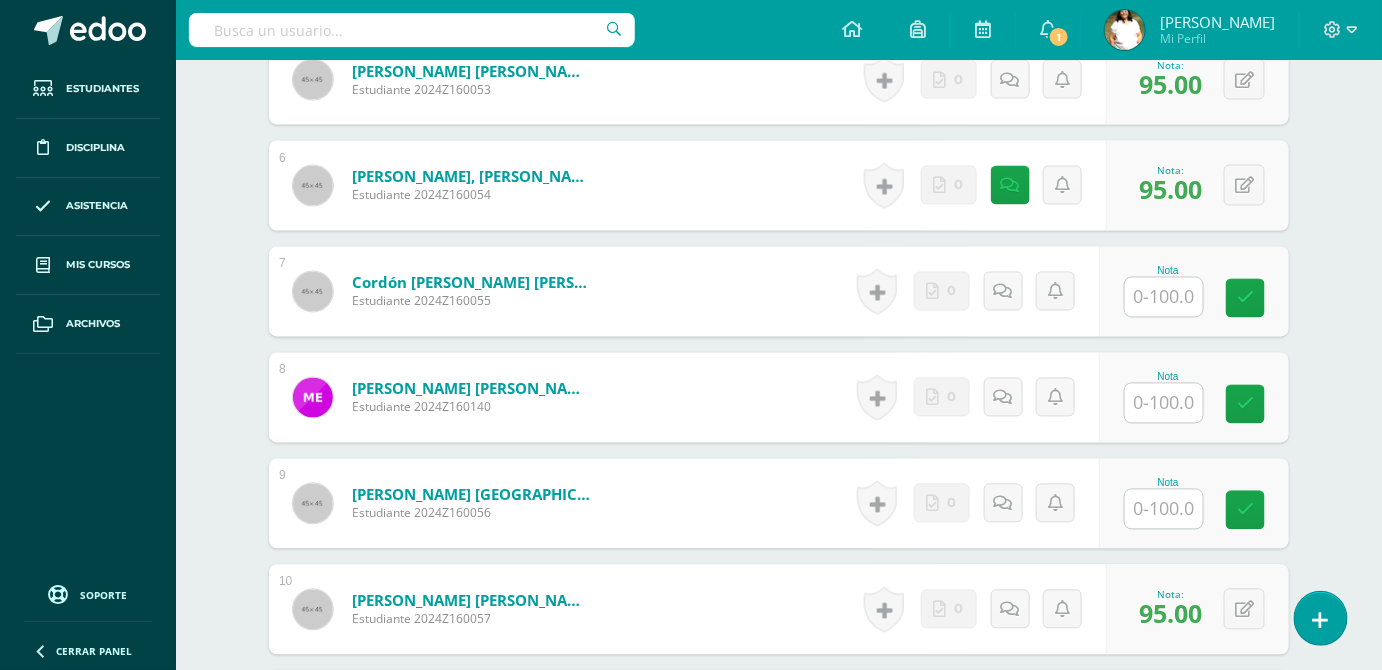 scroll, scrollTop: 1217, scrollLeft: 0, axis: vertical 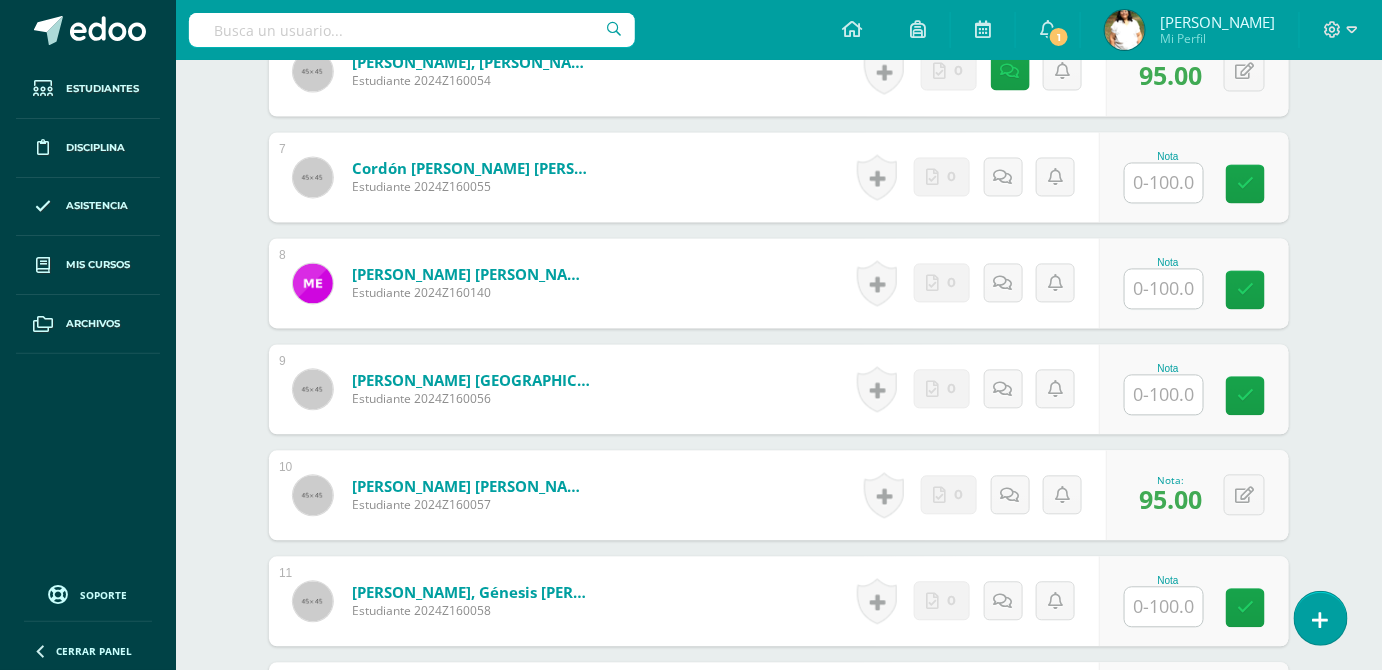 click at bounding box center [1010, -34] 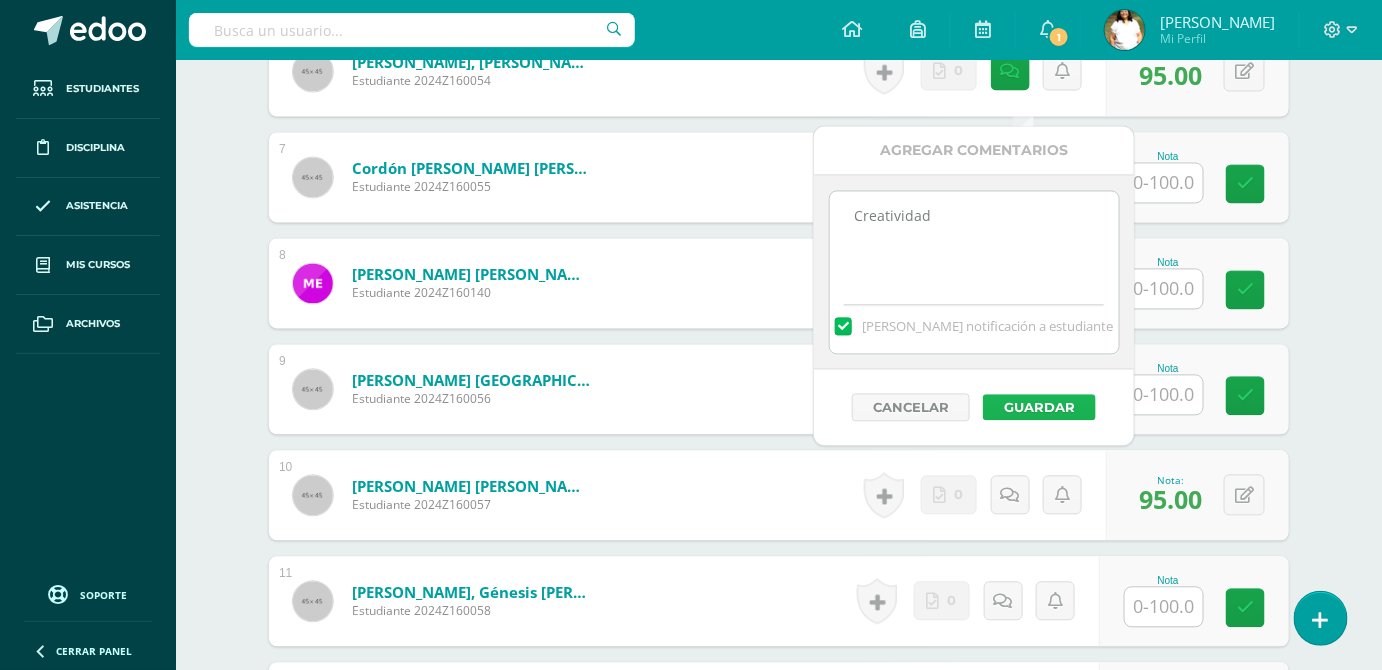 click on "Guardar" at bounding box center (1039, 408) 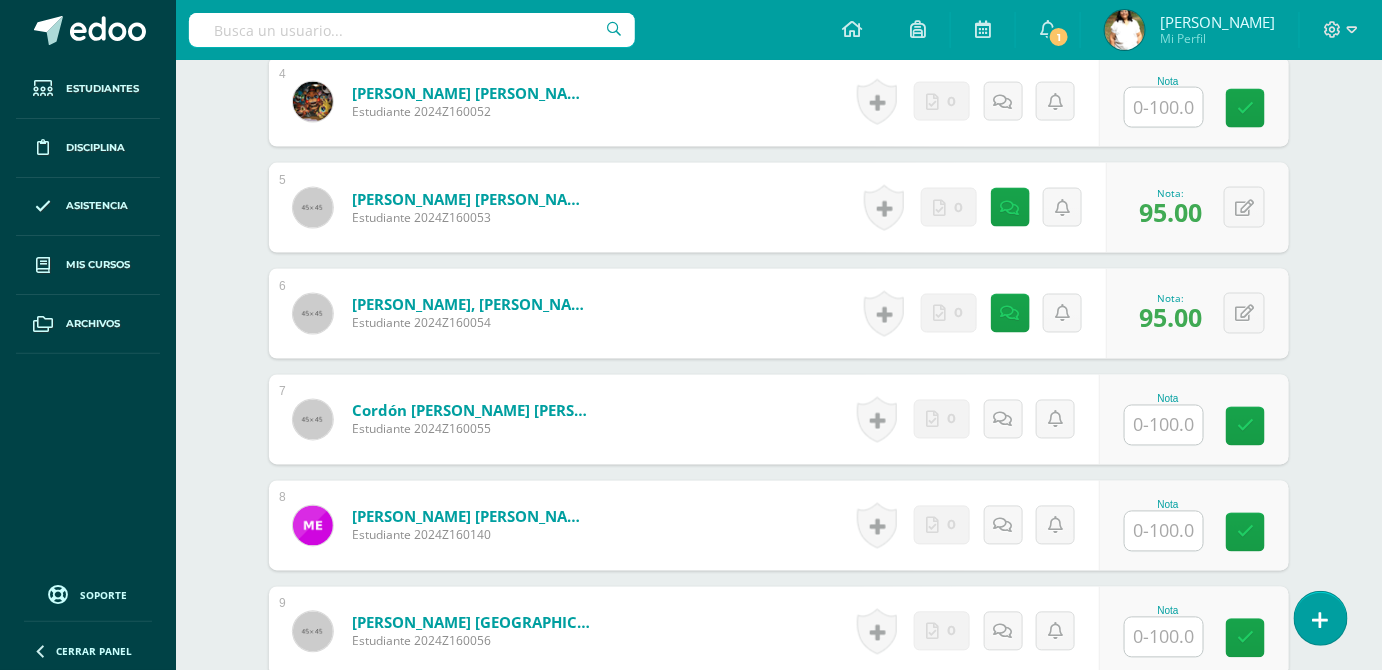 scroll, scrollTop: 944, scrollLeft: 0, axis: vertical 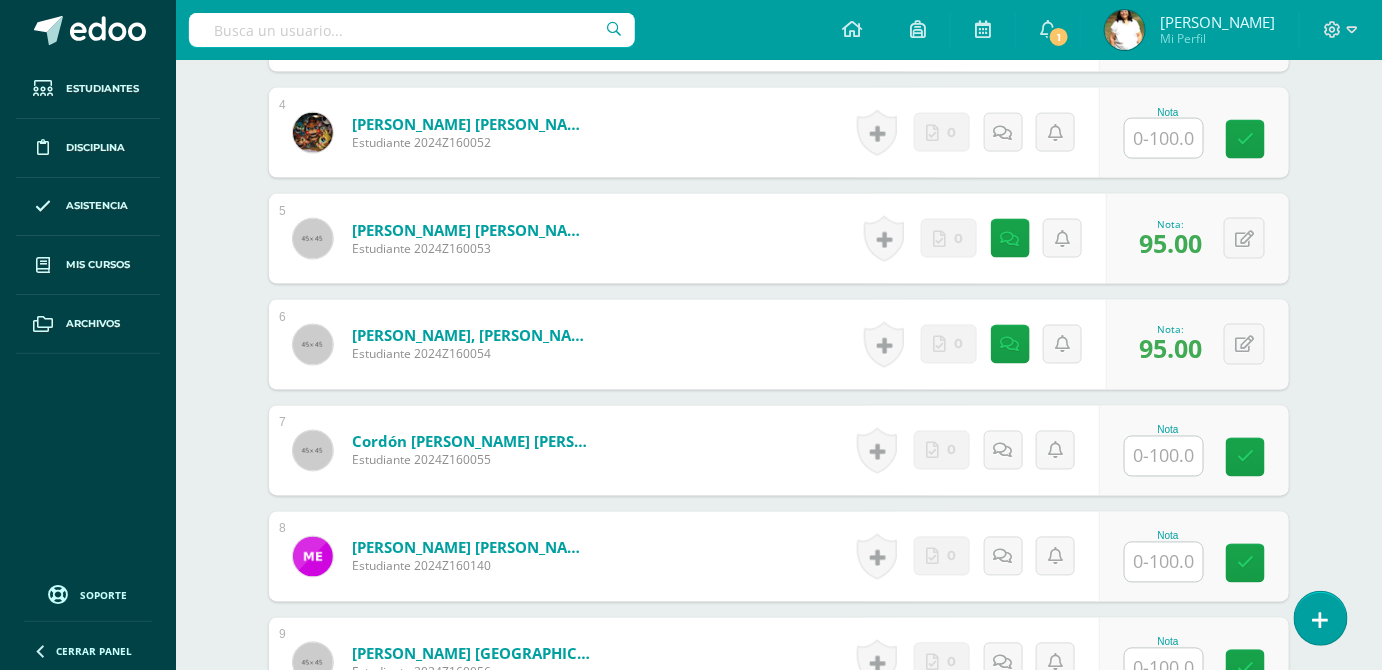 click at bounding box center (1164, 138) 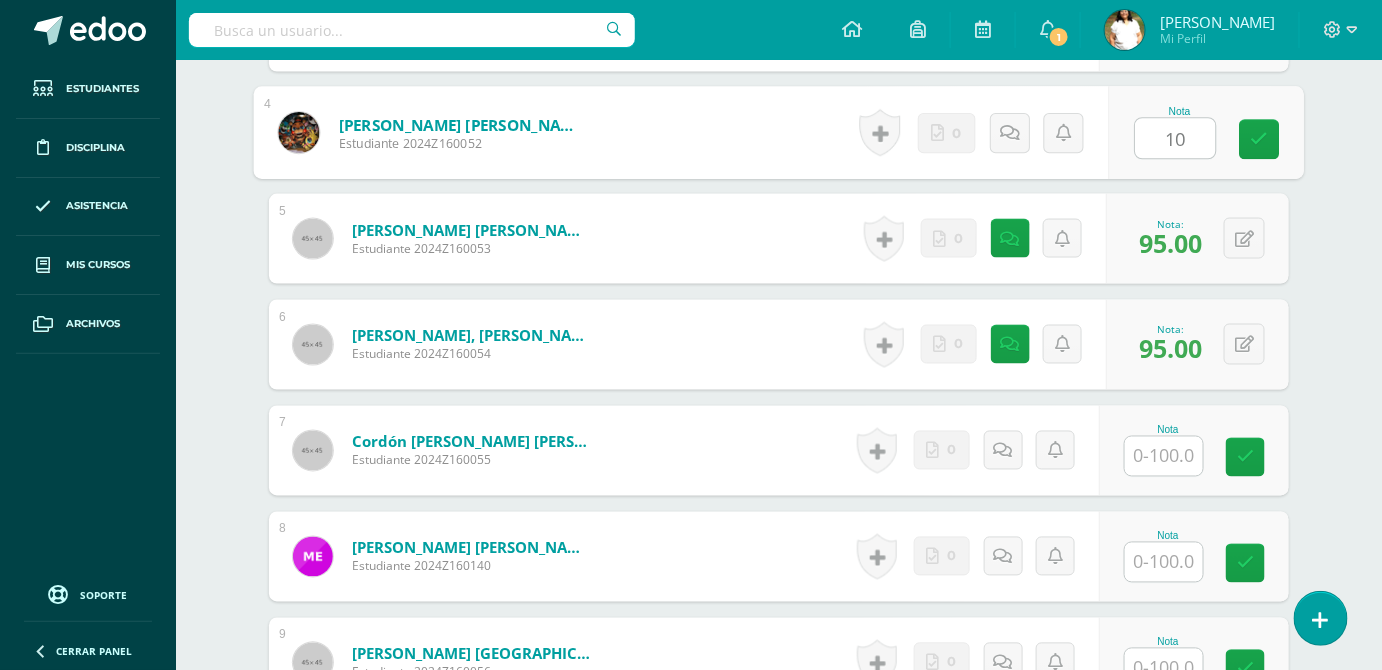 type on "100" 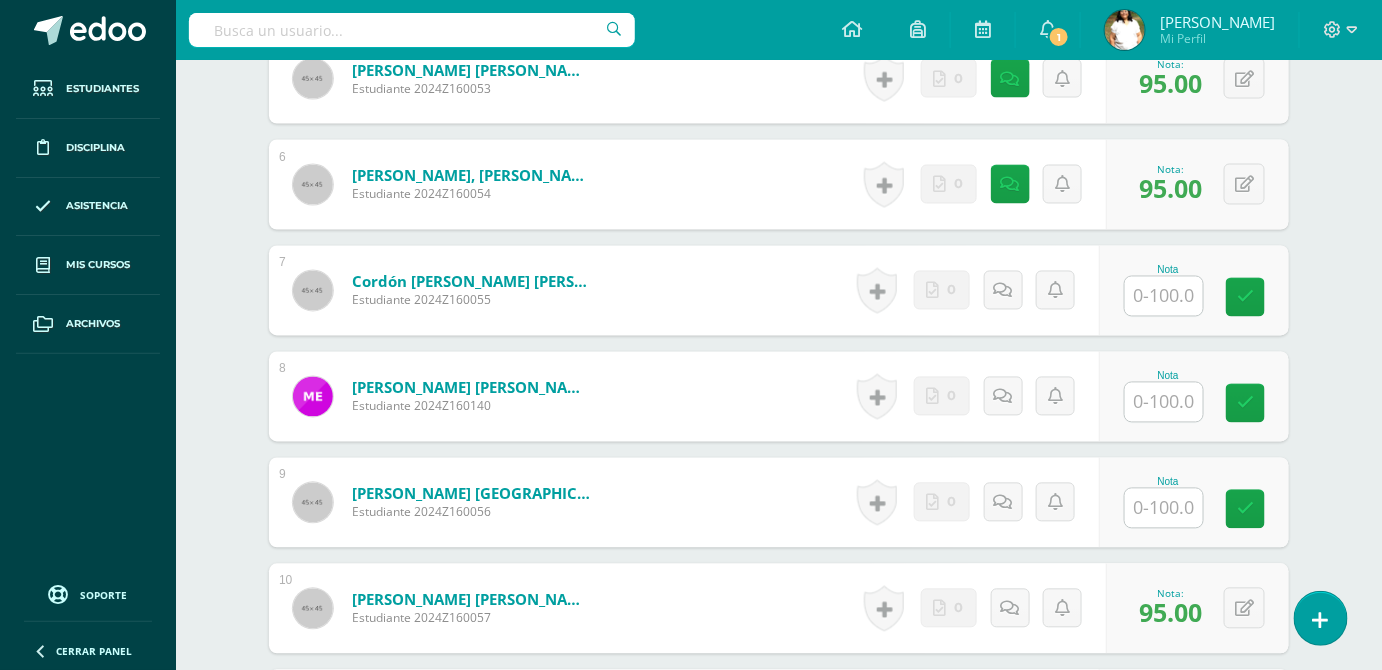 scroll, scrollTop: 1121, scrollLeft: 0, axis: vertical 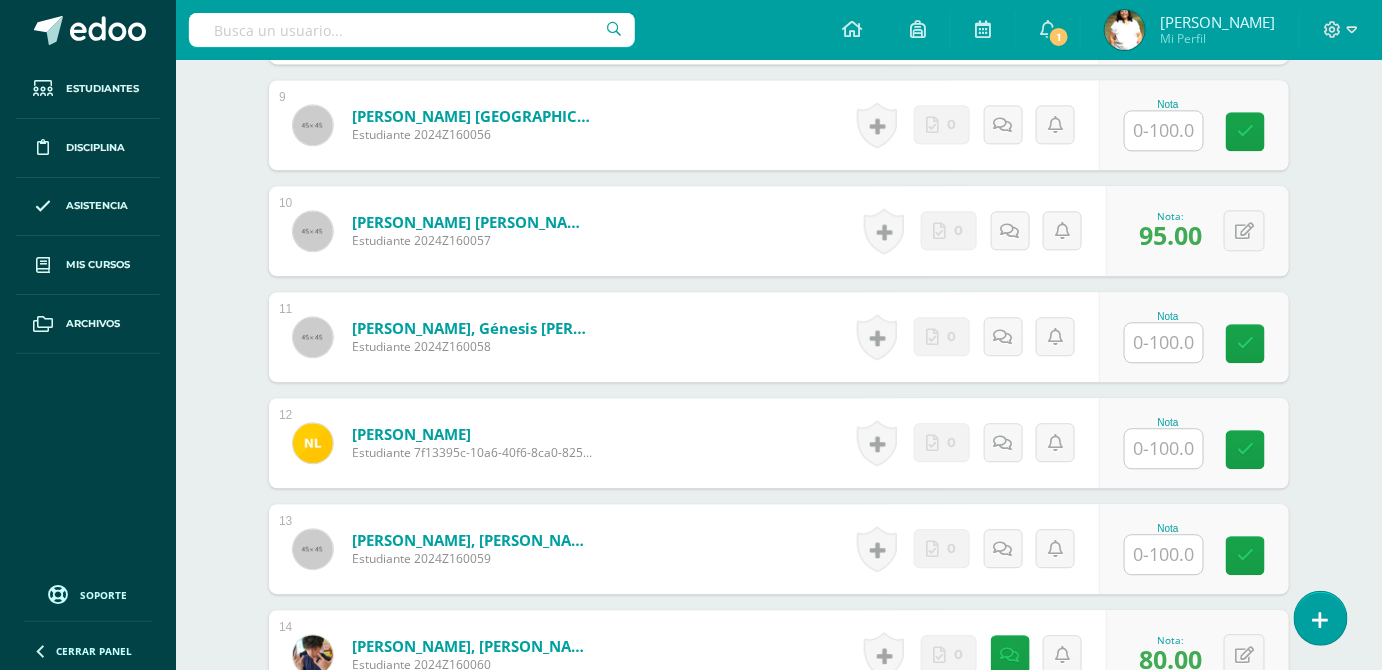 click at bounding box center (1164, 342) 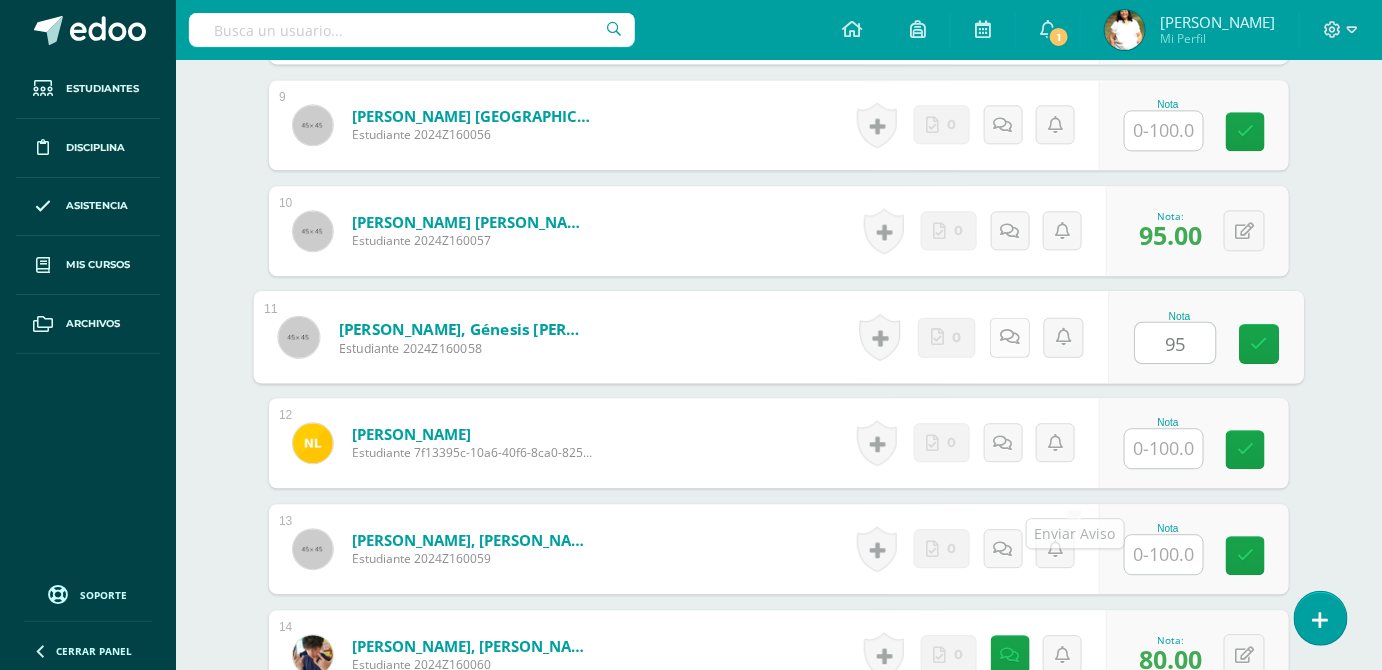 type on "95" 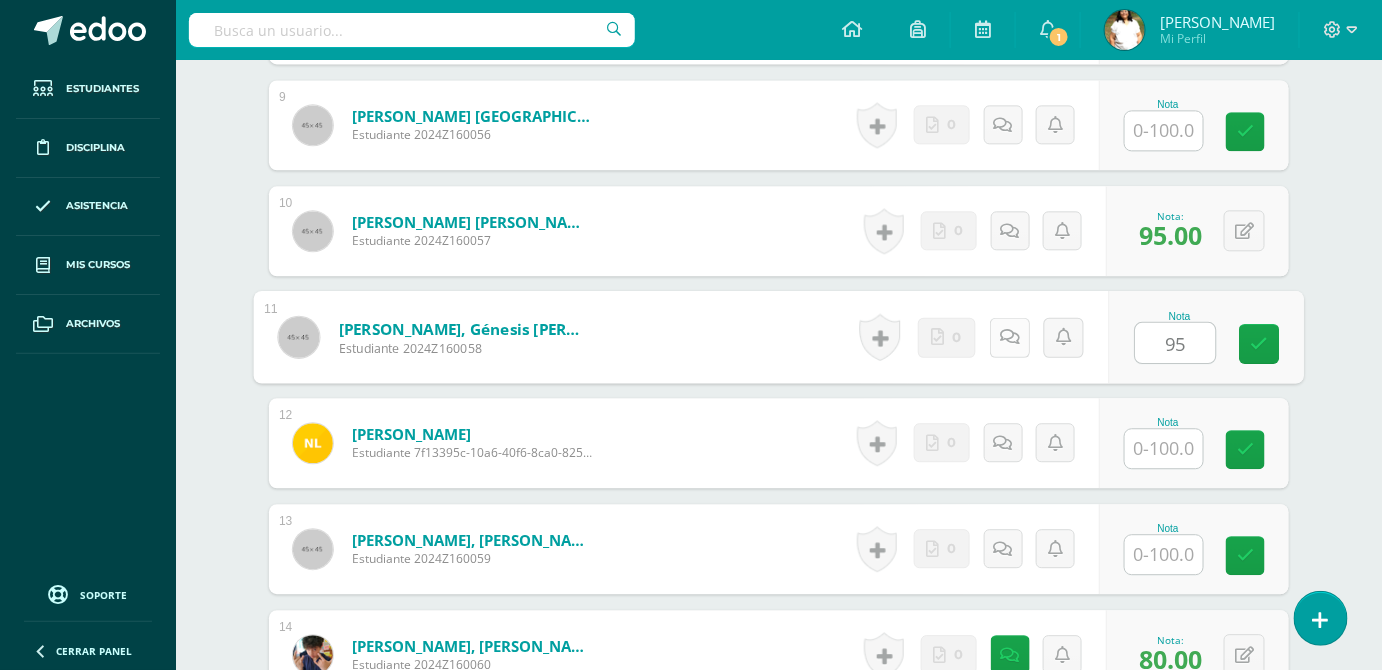 click at bounding box center [1010, 336] 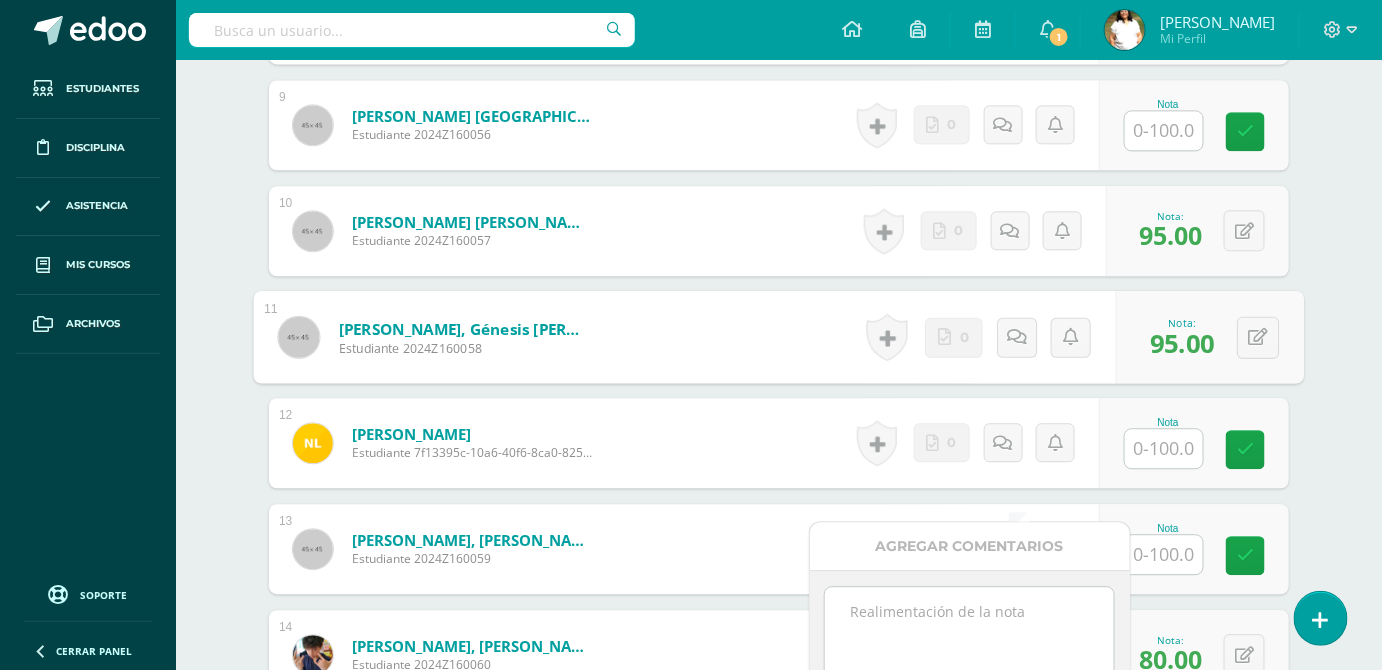 click at bounding box center [969, 637] 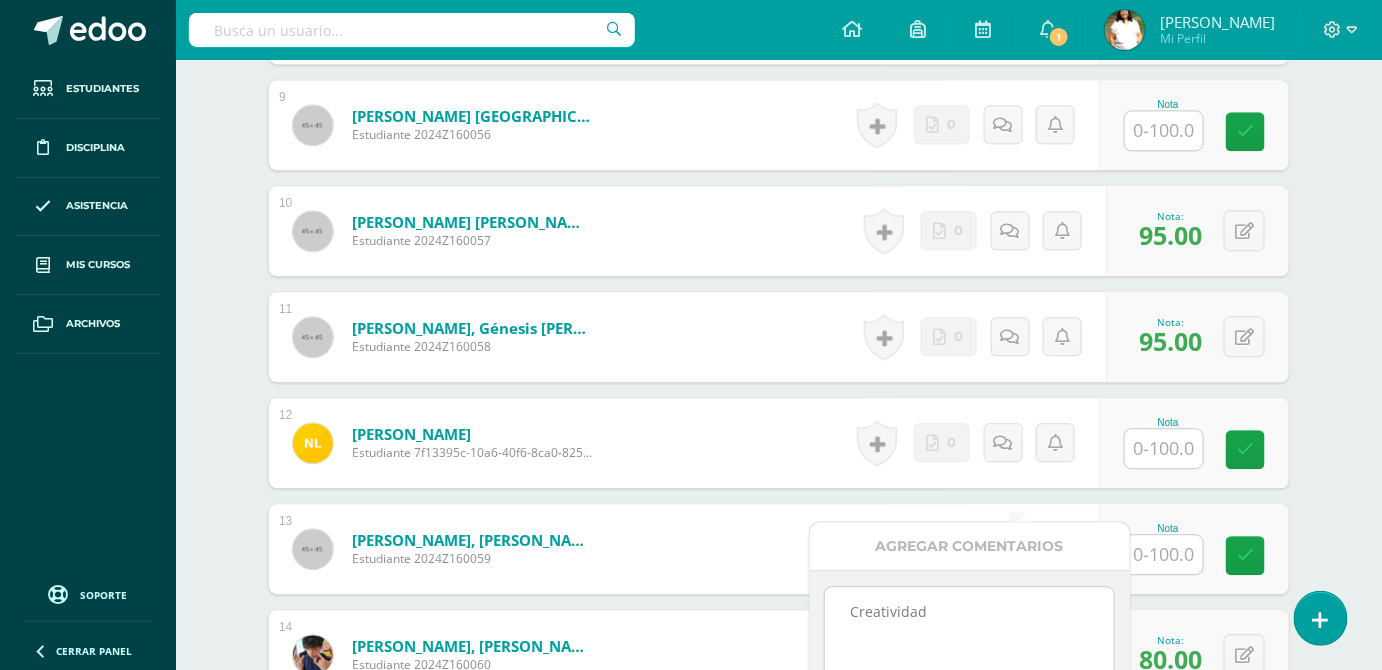 type on "Creatividad" 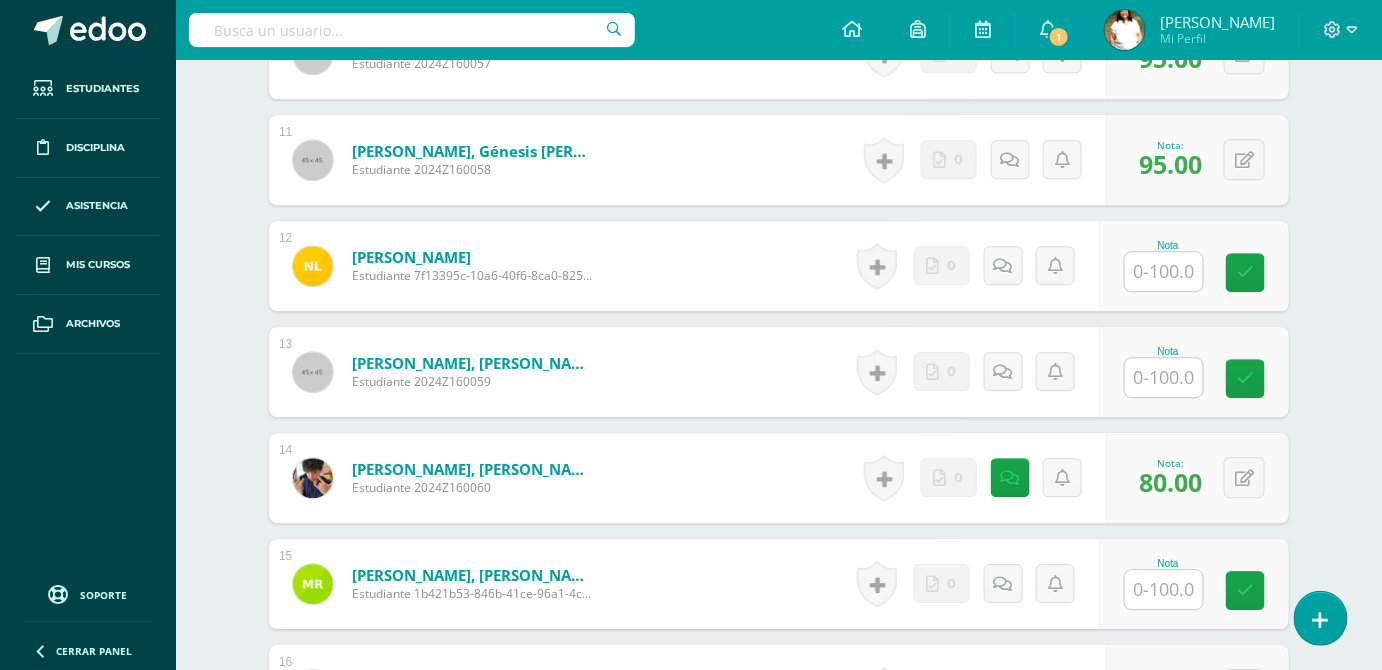 scroll, scrollTop: 1676, scrollLeft: 0, axis: vertical 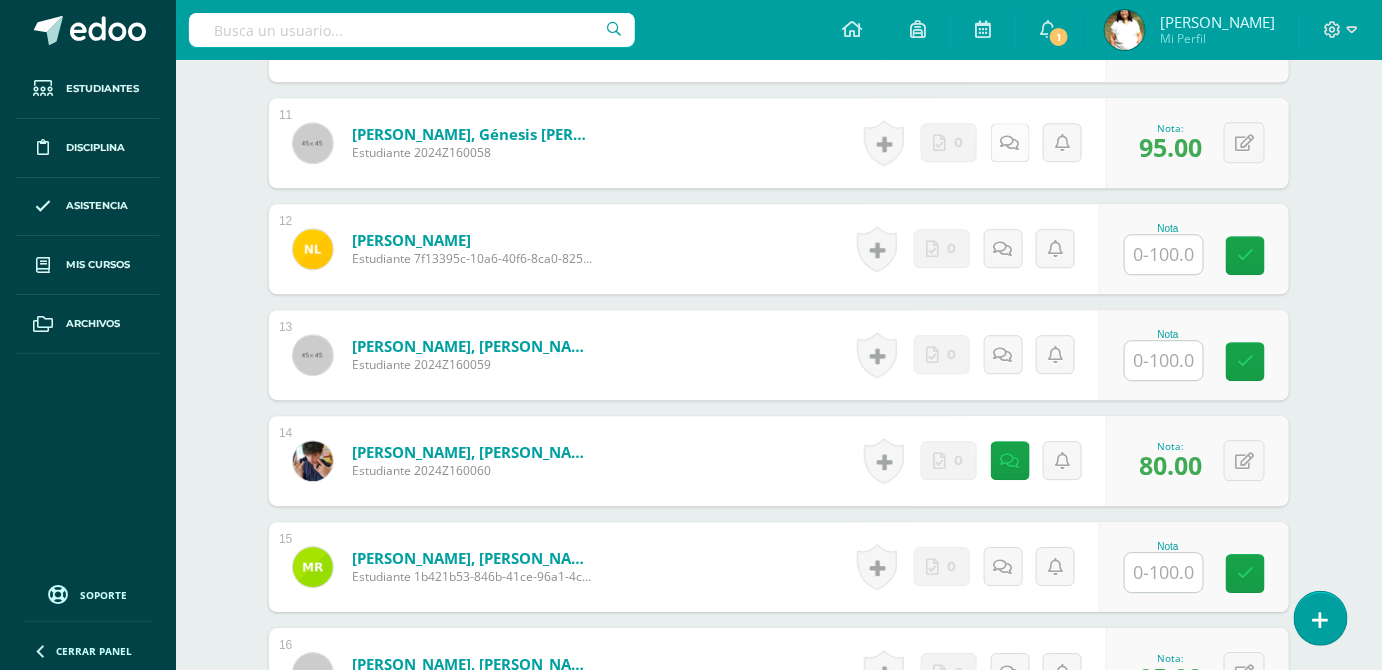click at bounding box center [1010, 142] 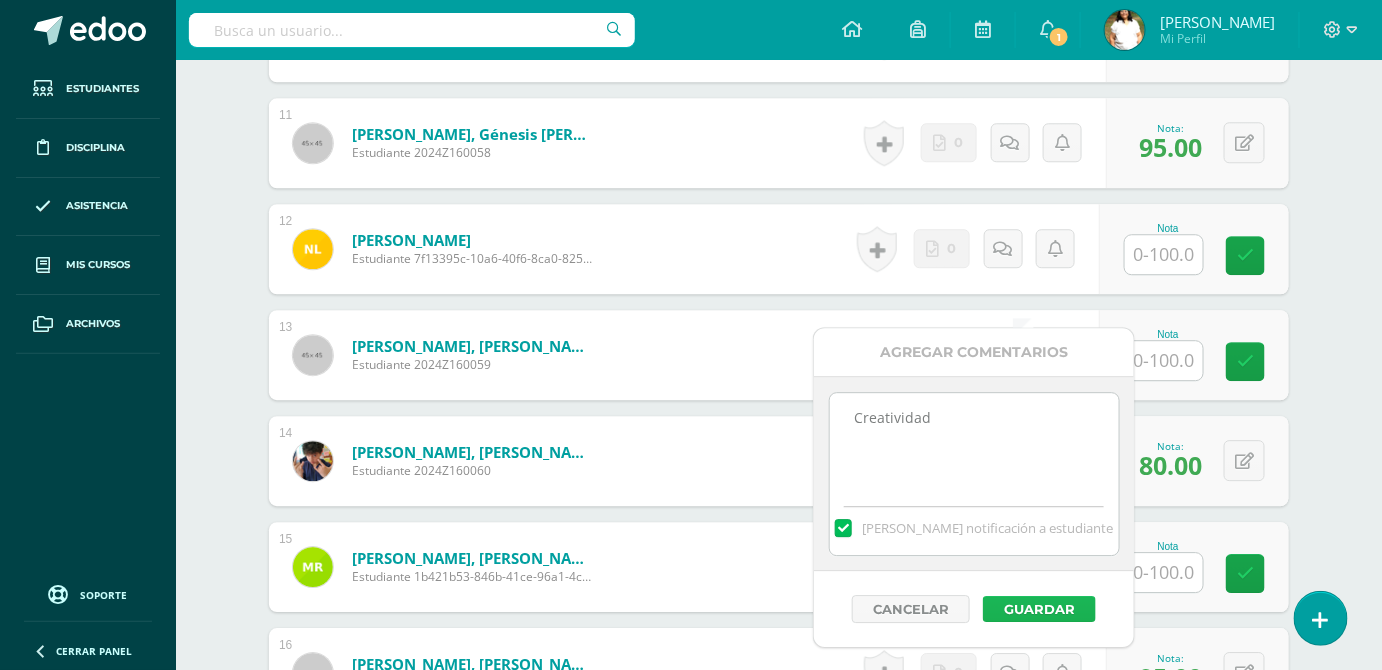 click on "Guardar" at bounding box center (1039, 609) 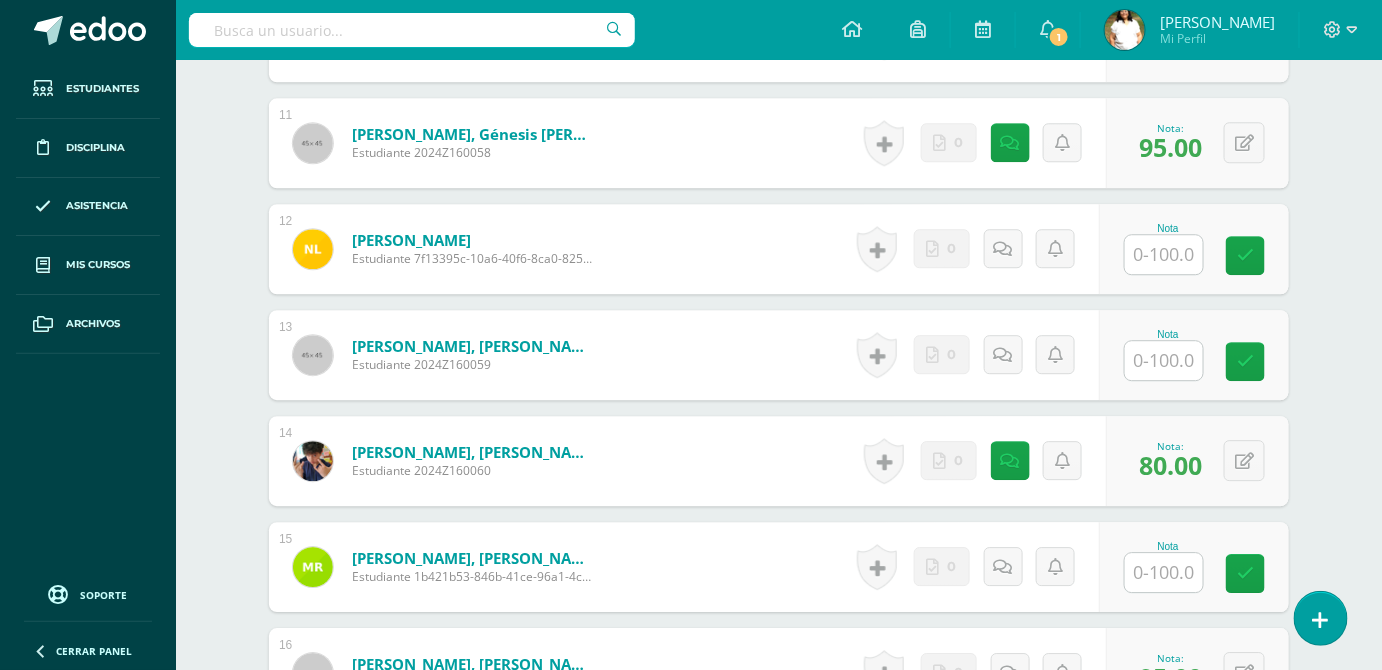 scroll, scrollTop: 2088, scrollLeft: 0, axis: vertical 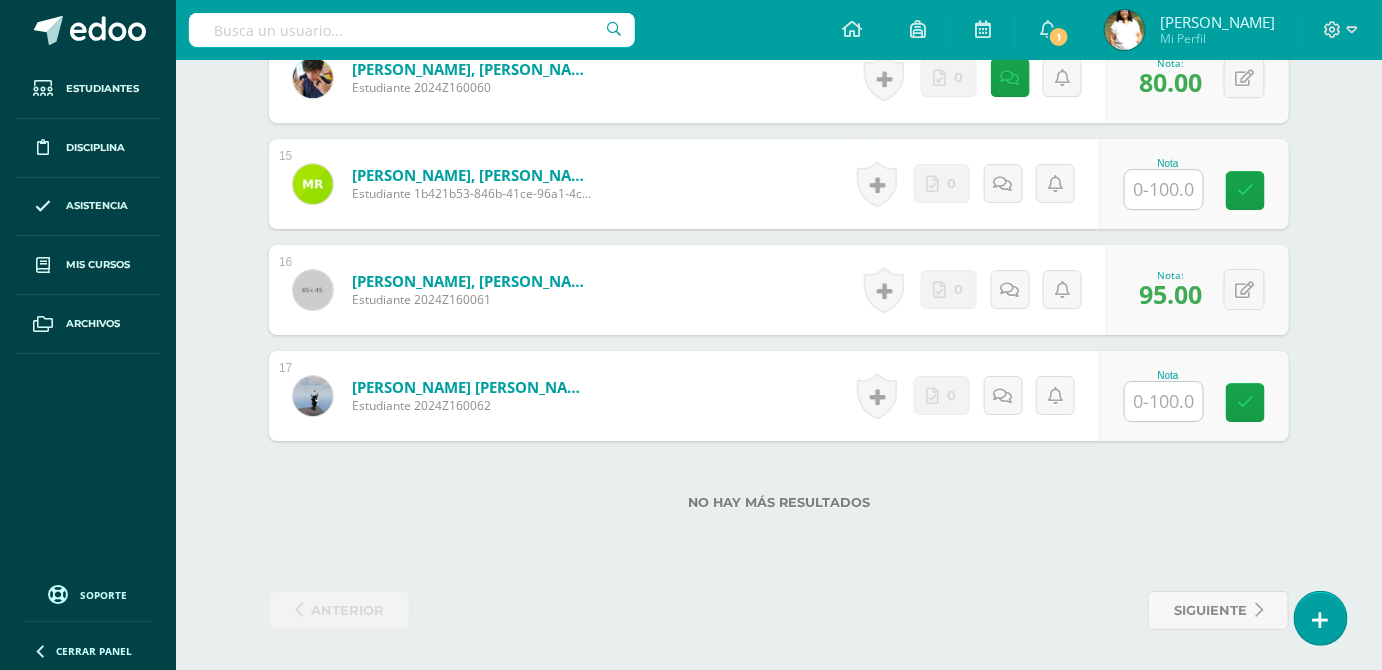 click at bounding box center (1164, 401) 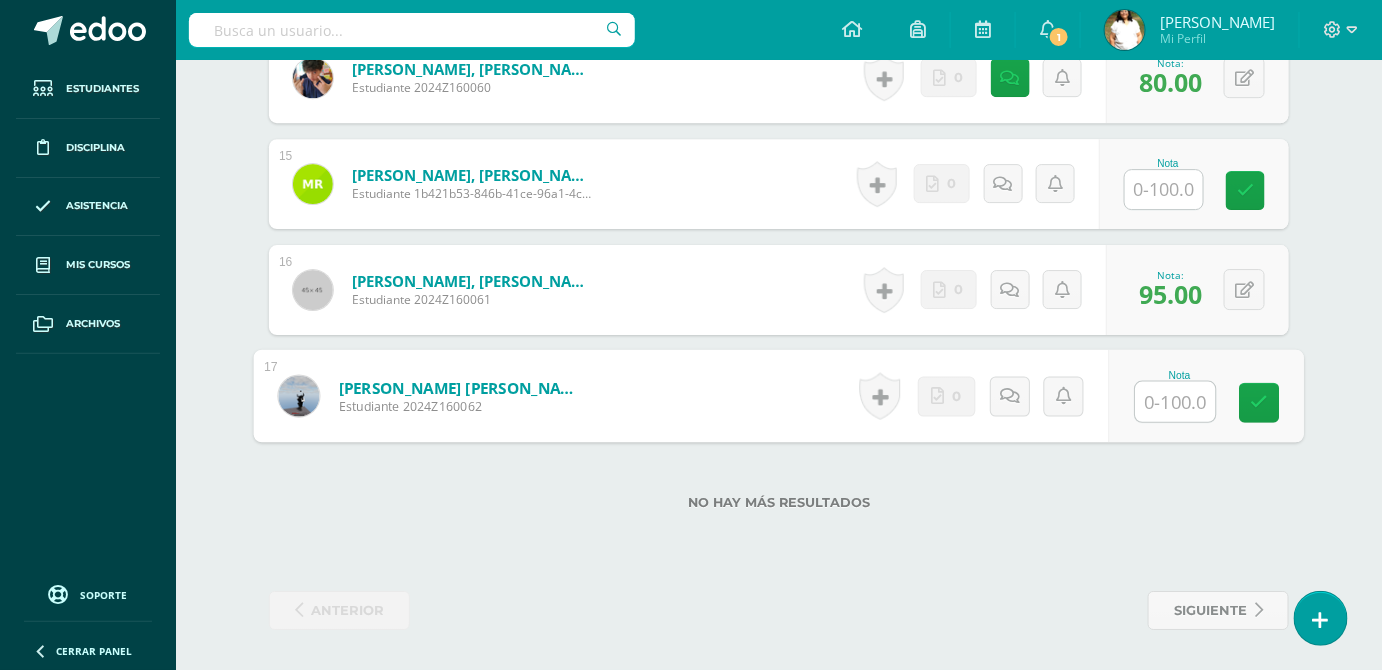 type on "1" 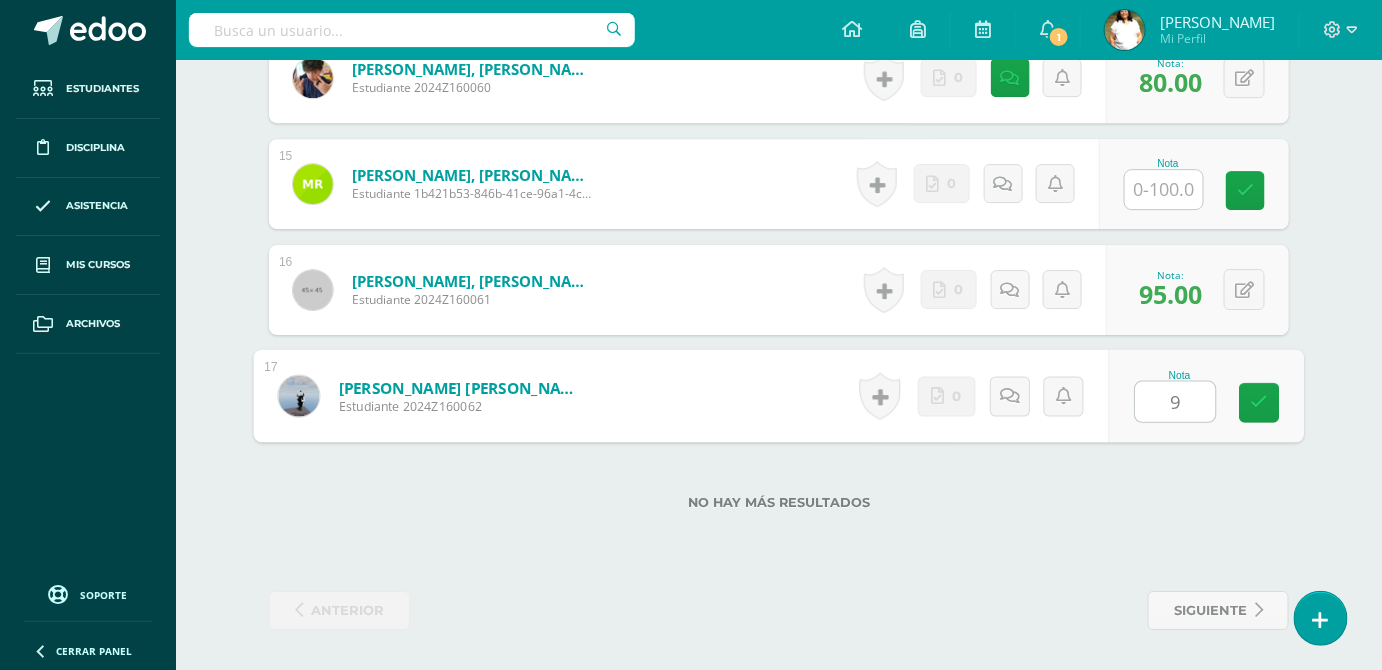 type on "98" 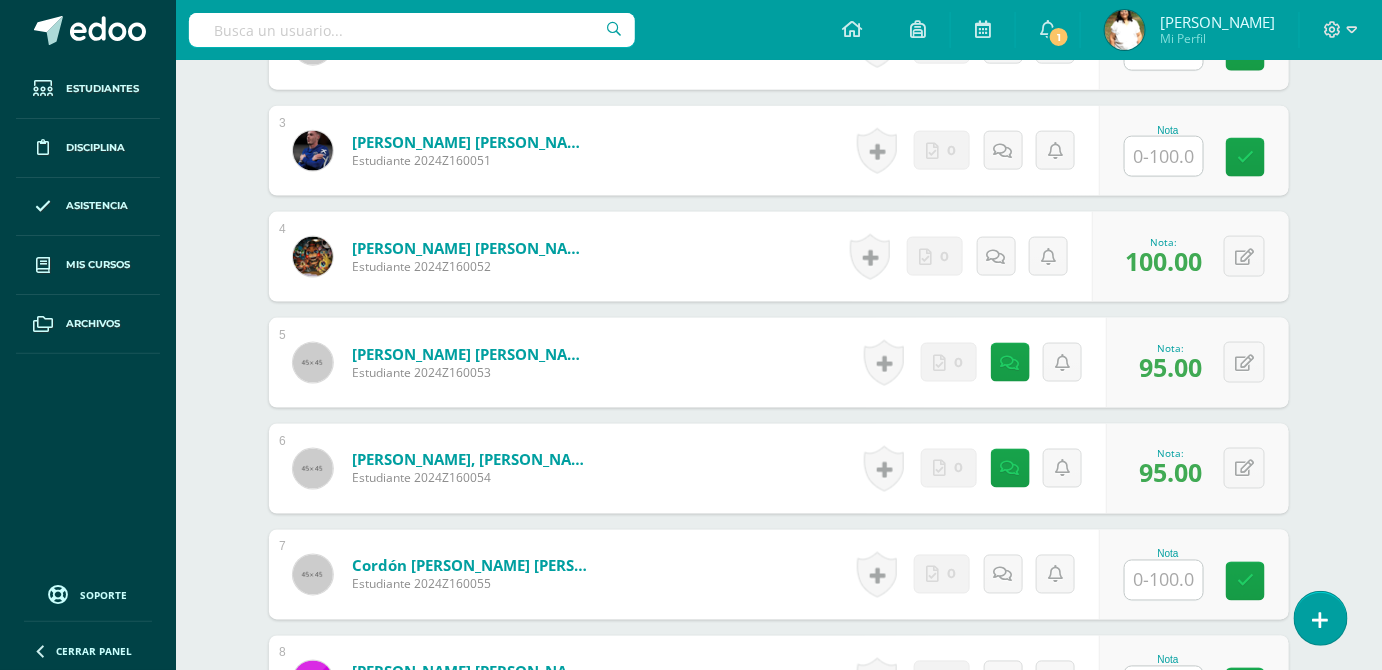 scroll, scrollTop: 806, scrollLeft: 0, axis: vertical 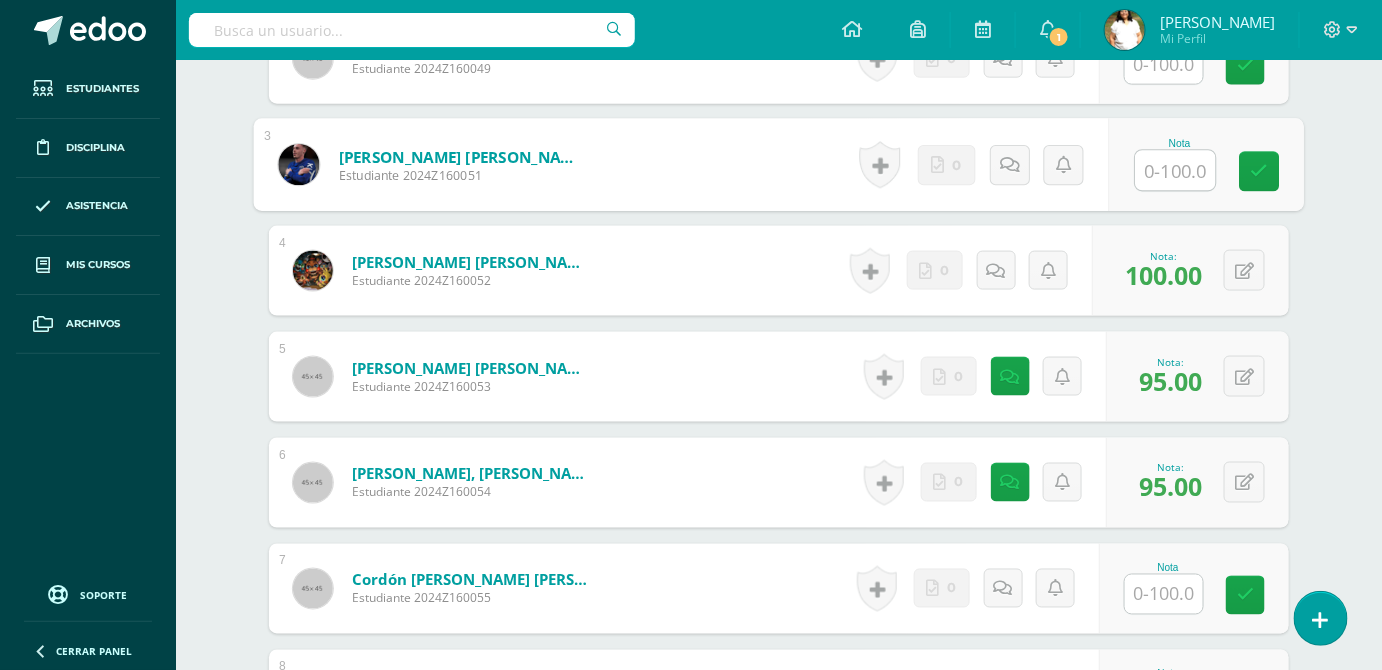 click at bounding box center (1176, 171) 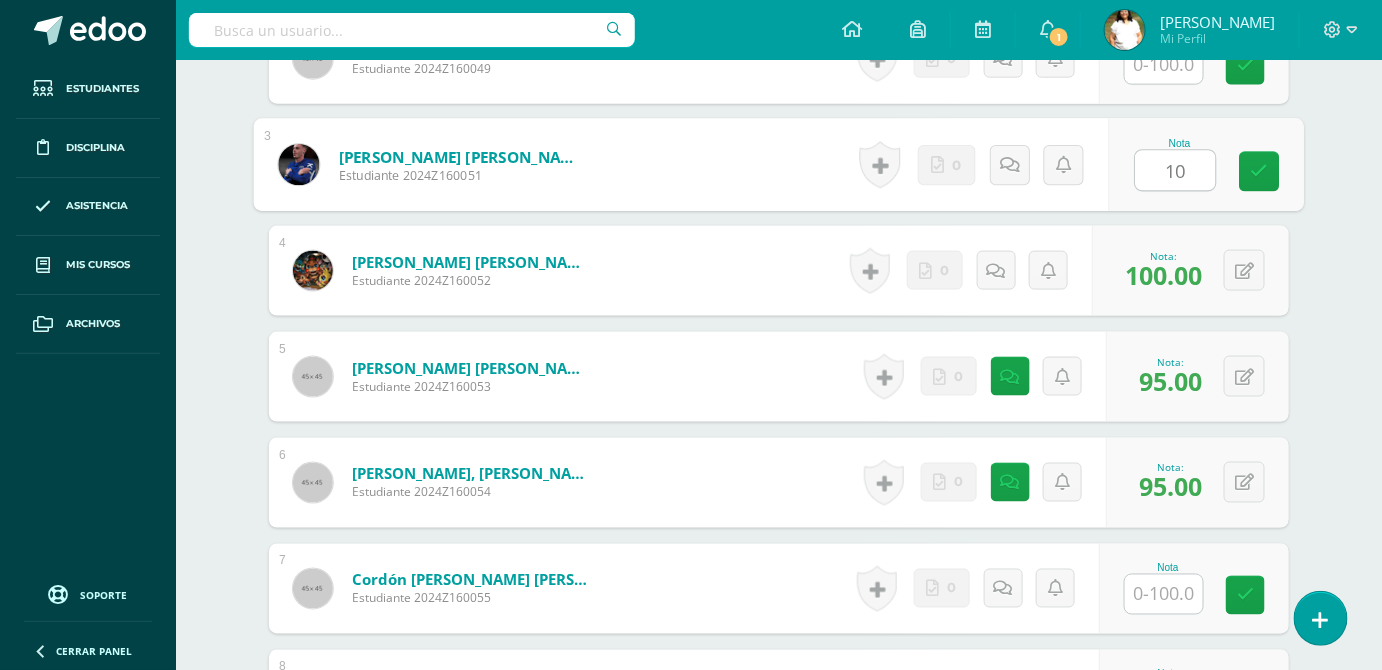 type on "100" 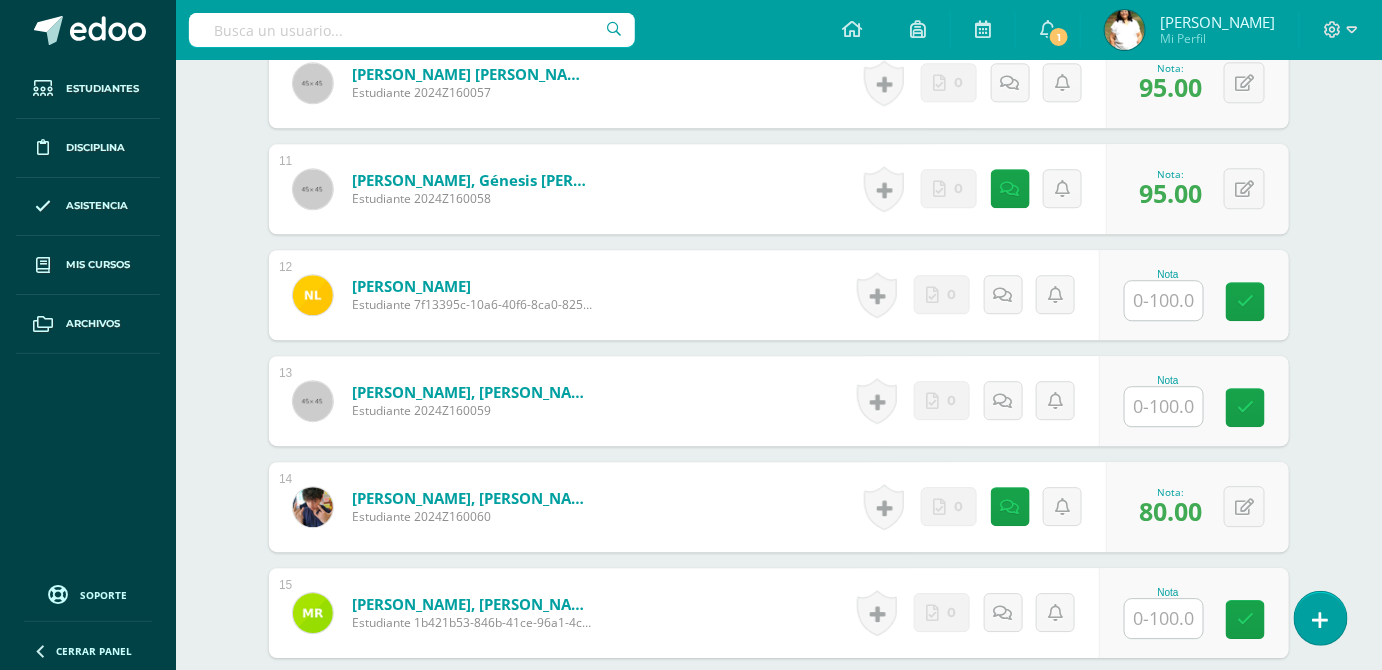scroll, scrollTop: 1634, scrollLeft: 0, axis: vertical 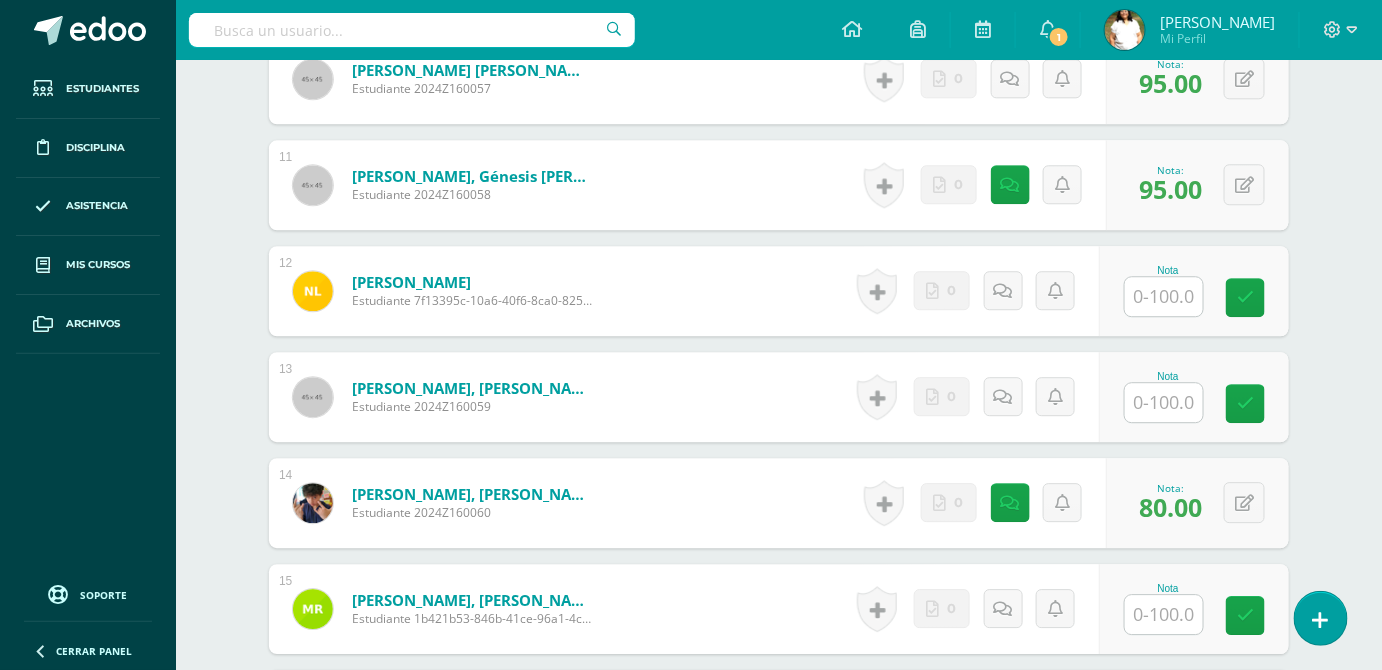 click at bounding box center [1164, 296] 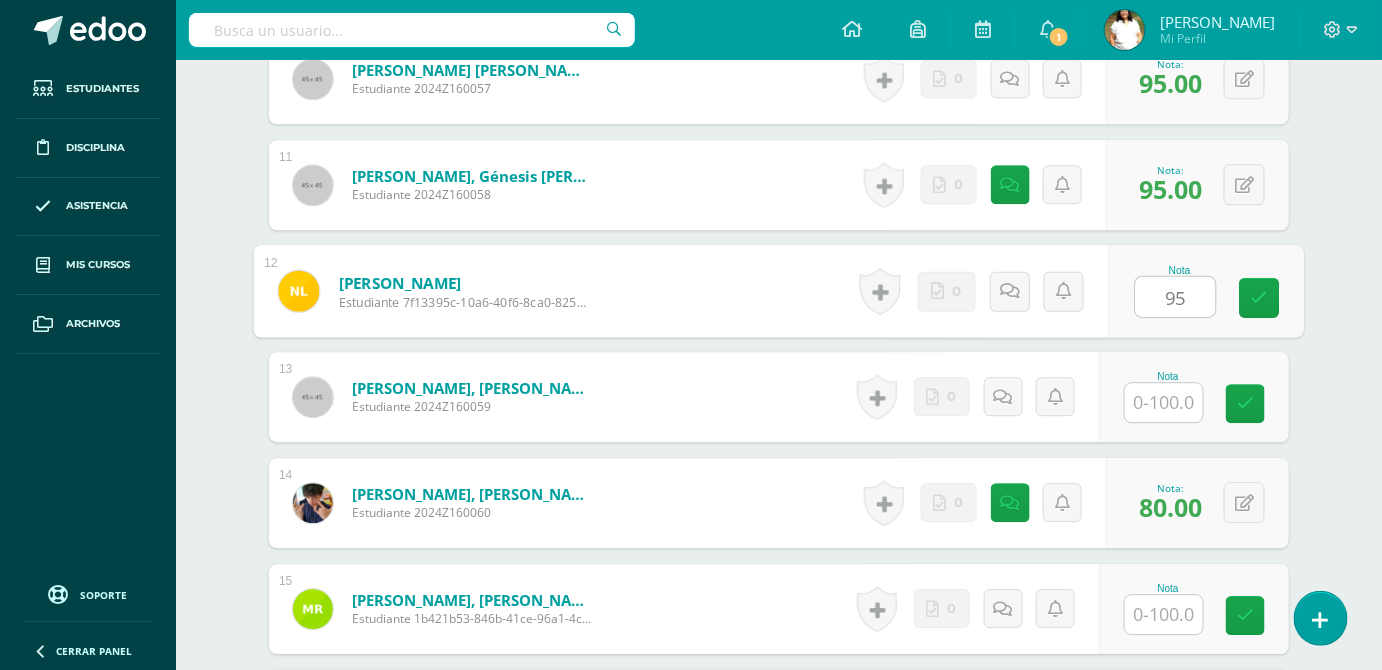 type on "95" 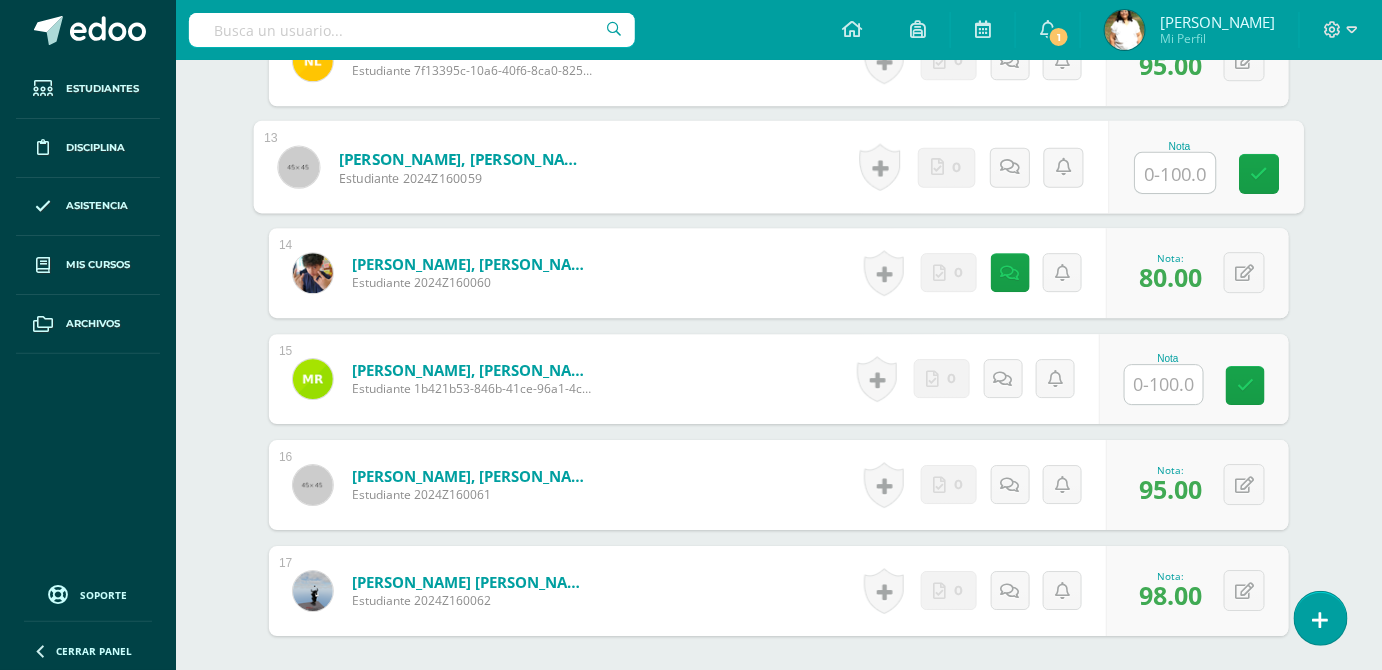 scroll, scrollTop: 1954, scrollLeft: 0, axis: vertical 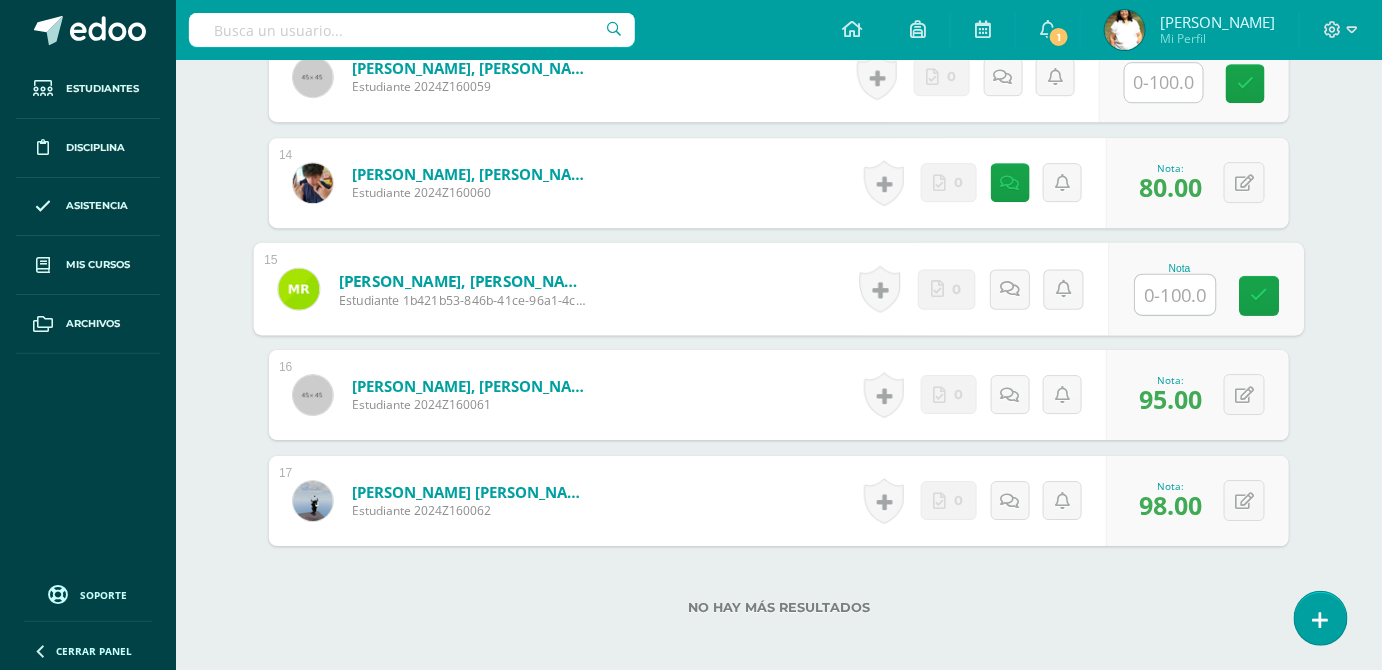 click at bounding box center (1176, 295) 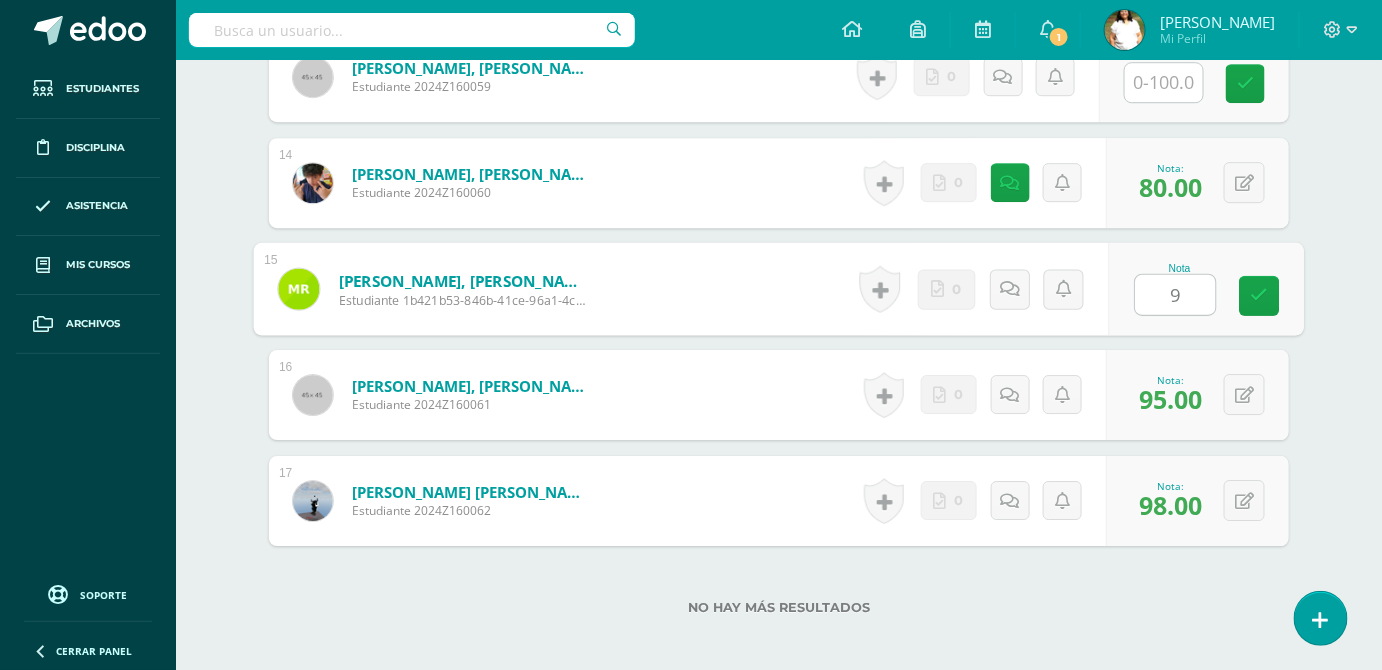 type on "95" 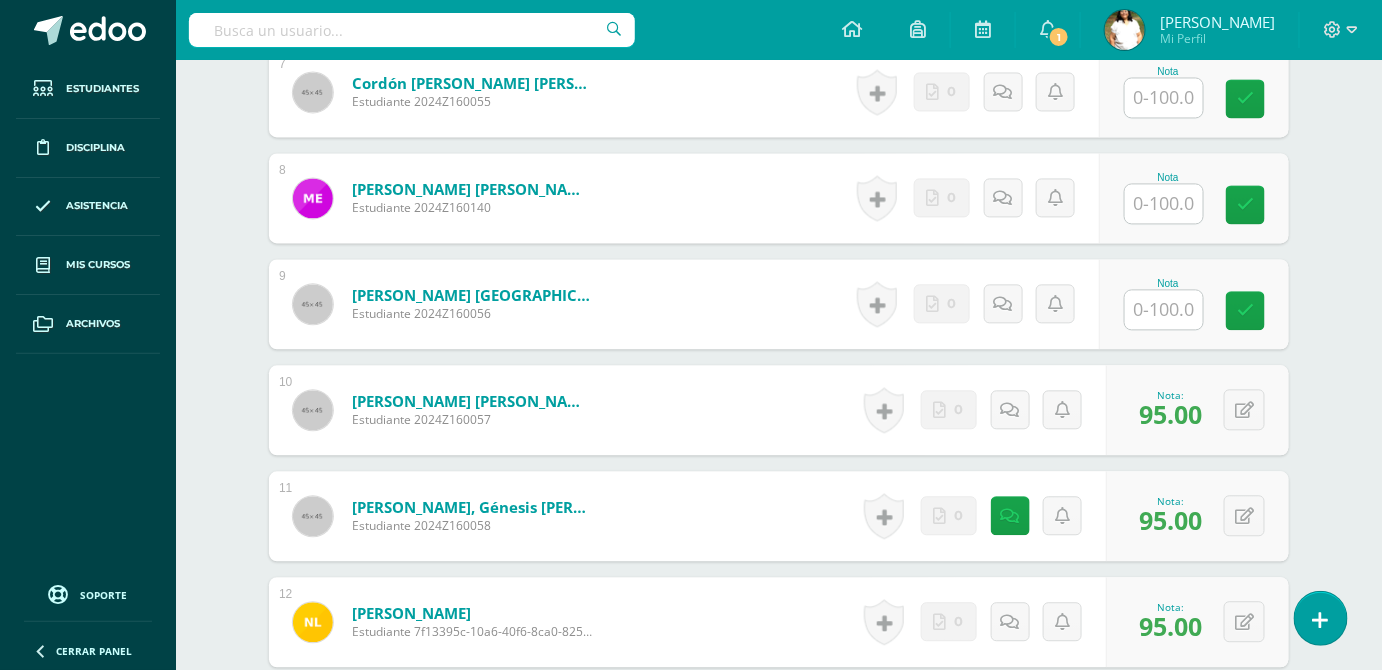 scroll, scrollTop: 1266, scrollLeft: 0, axis: vertical 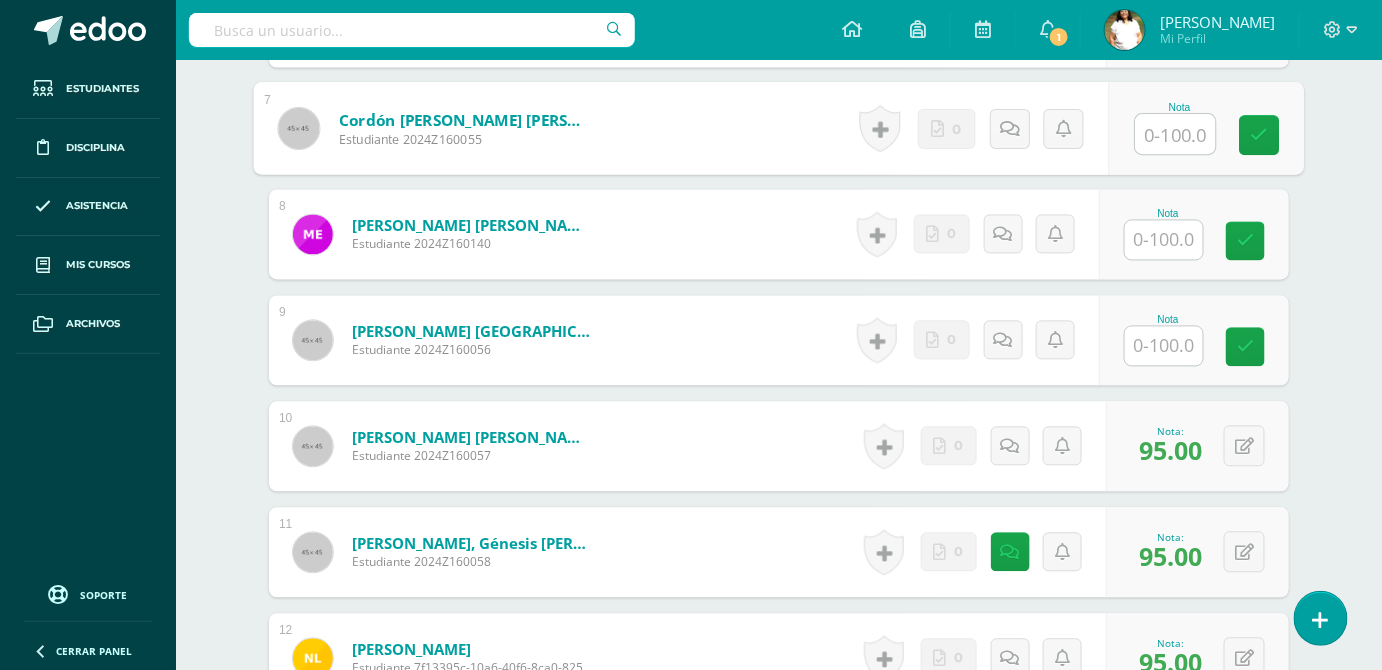 click at bounding box center [1176, 135] 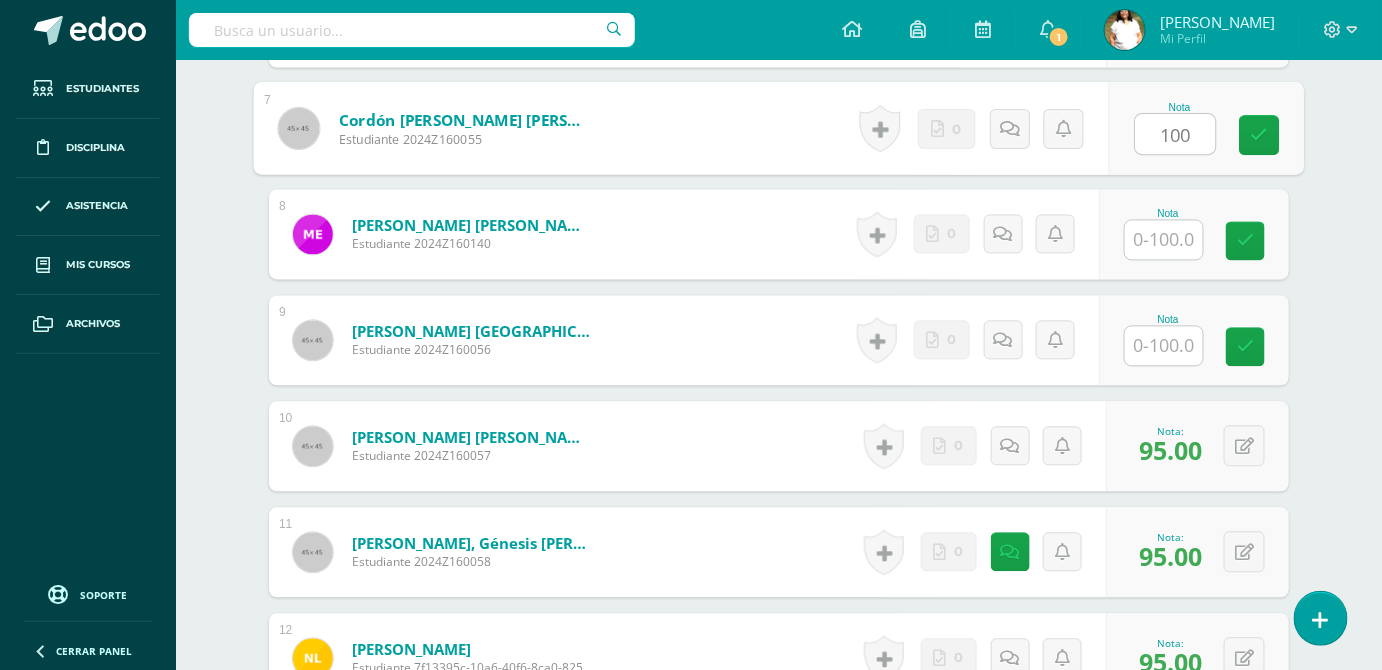 type on "100" 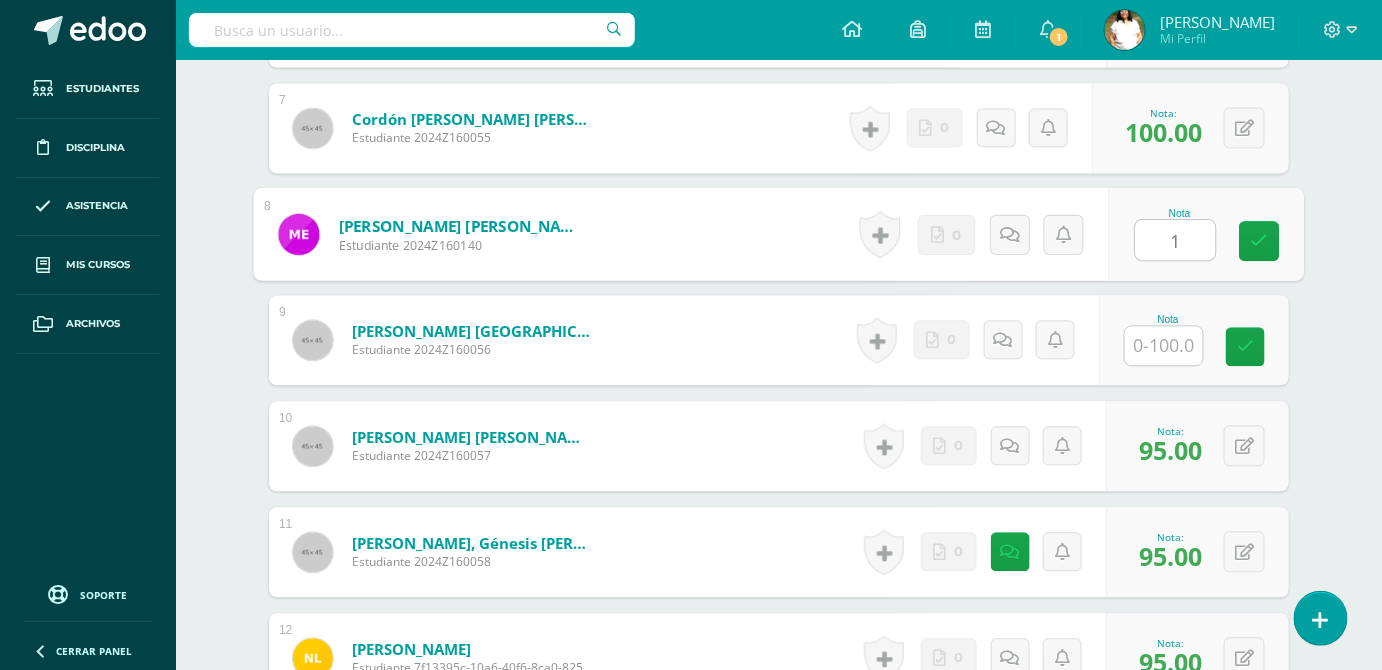 type on "1" 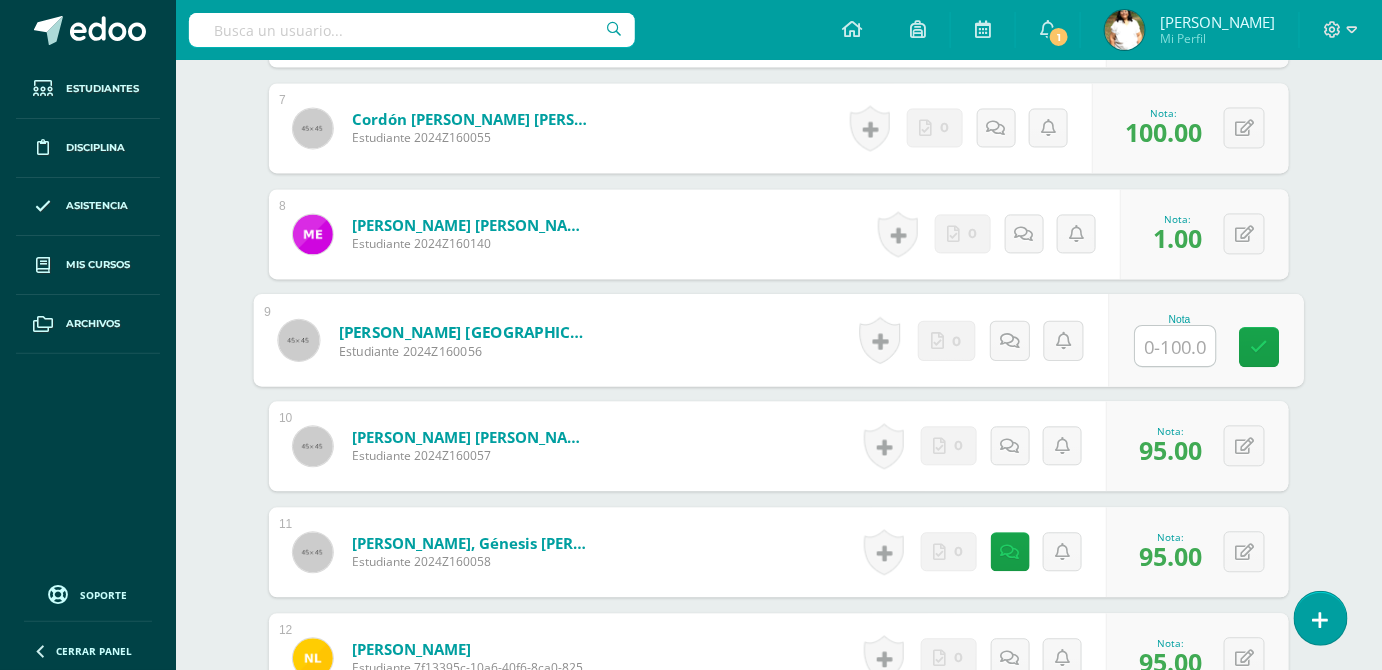 type on "1" 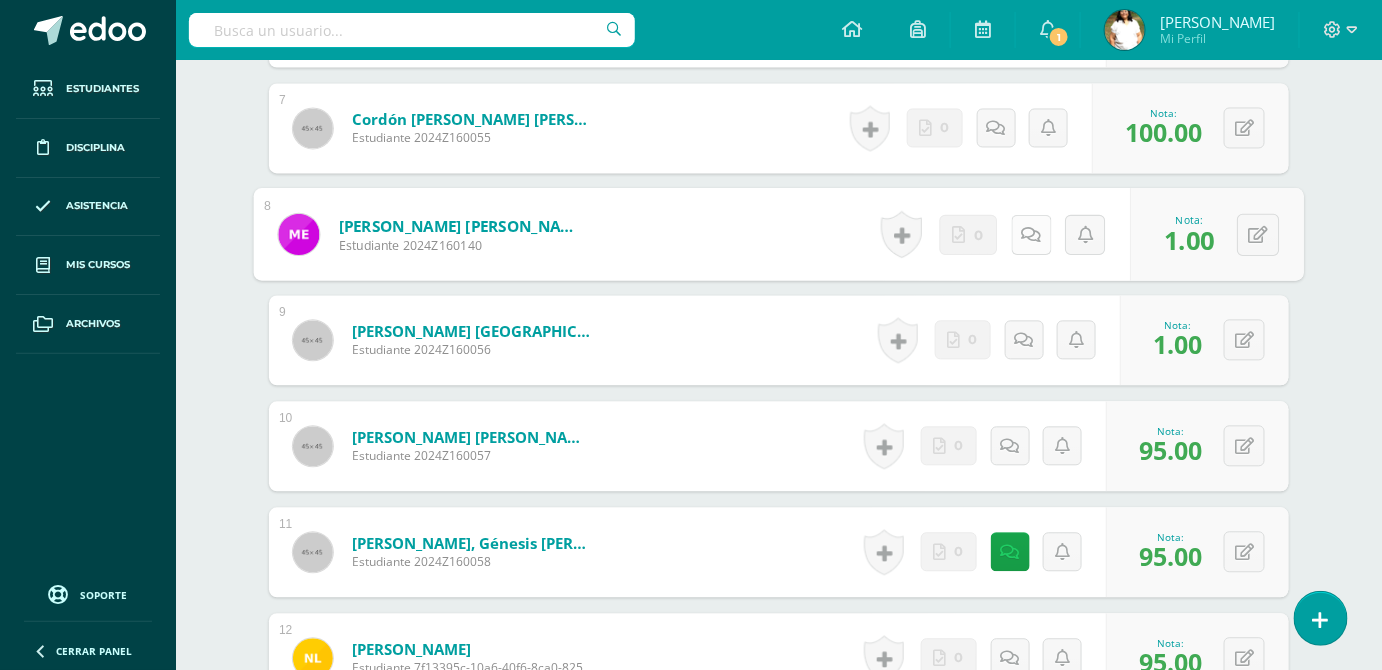 click at bounding box center [1032, 234] 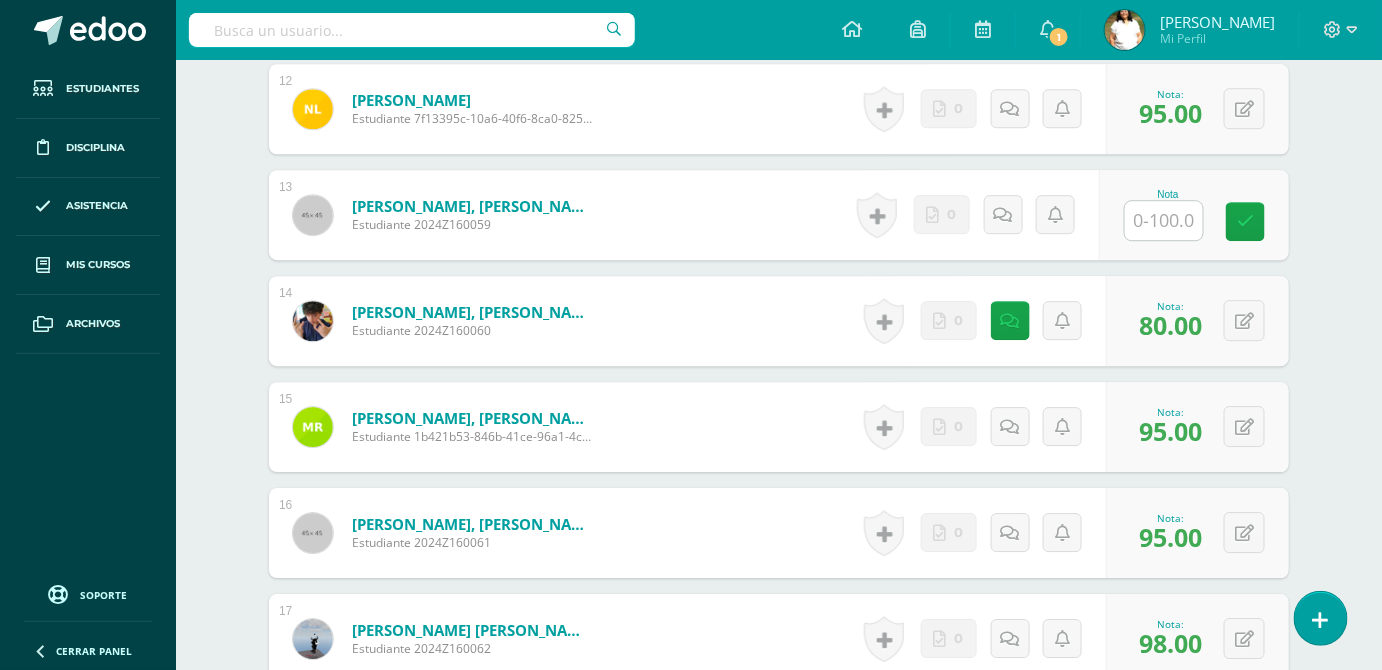 scroll, scrollTop: 1822, scrollLeft: 0, axis: vertical 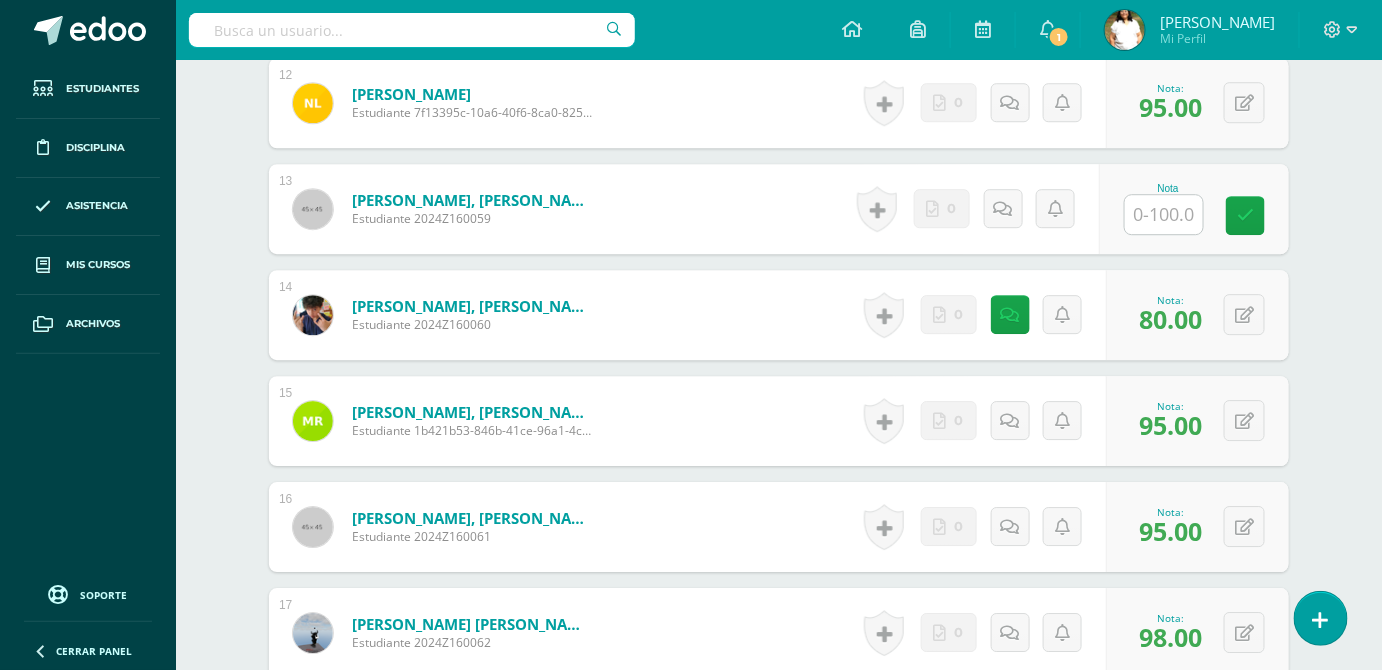 click at bounding box center (1164, 214) 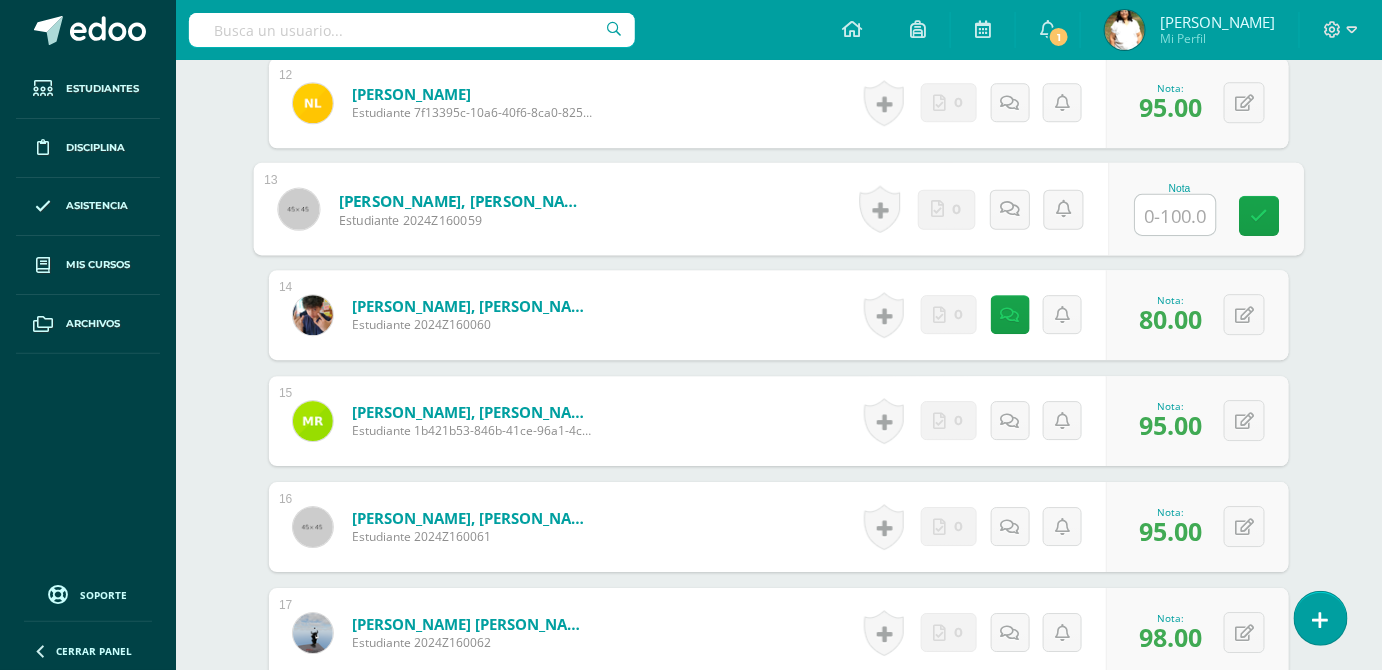 type on "1" 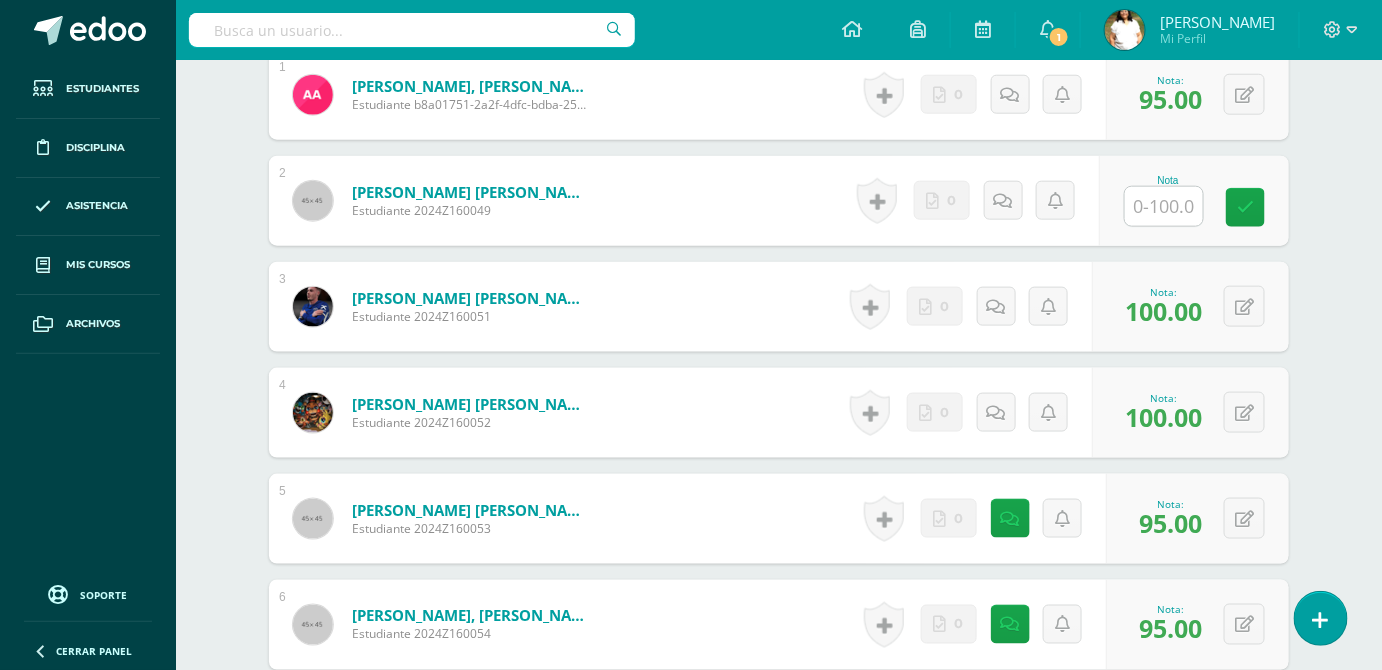 scroll, scrollTop: 655, scrollLeft: 0, axis: vertical 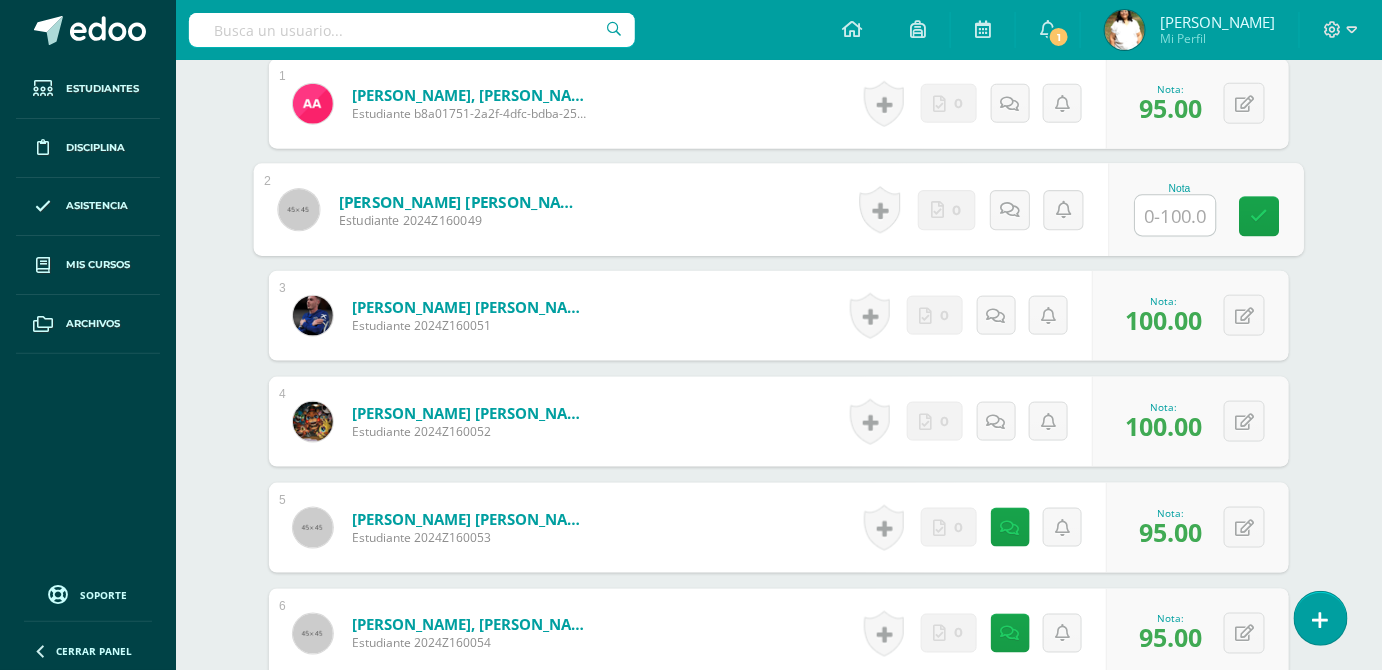 click at bounding box center (1176, 216) 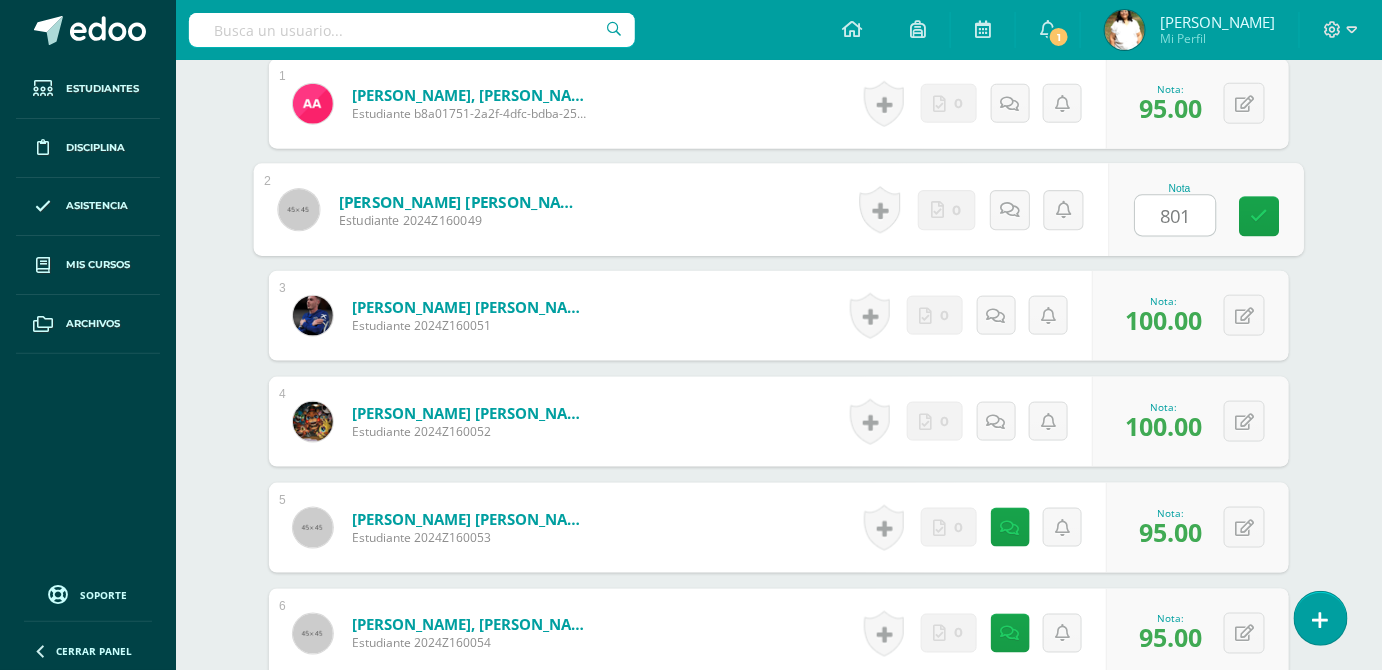 type on "80" 